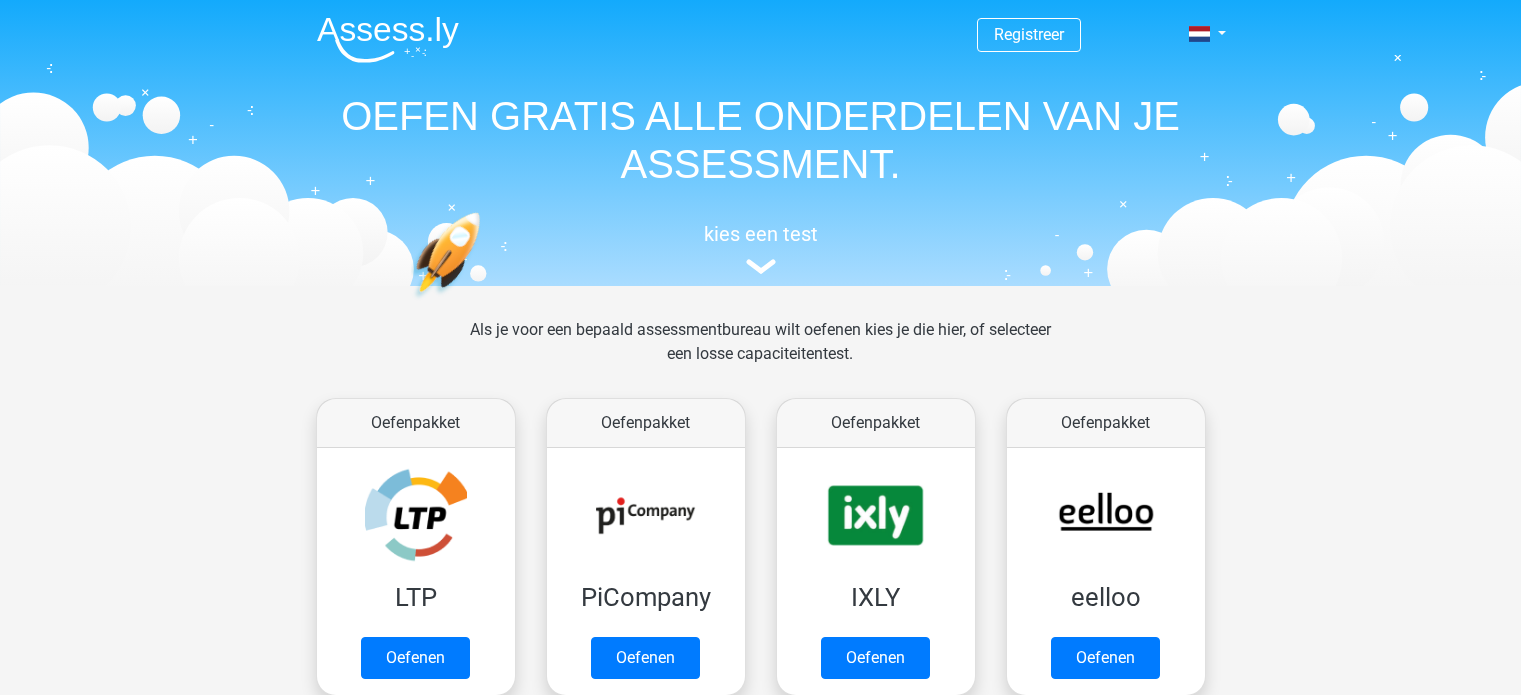 scroll, scrollTop: 0, scrollLeft: 0, axis: both 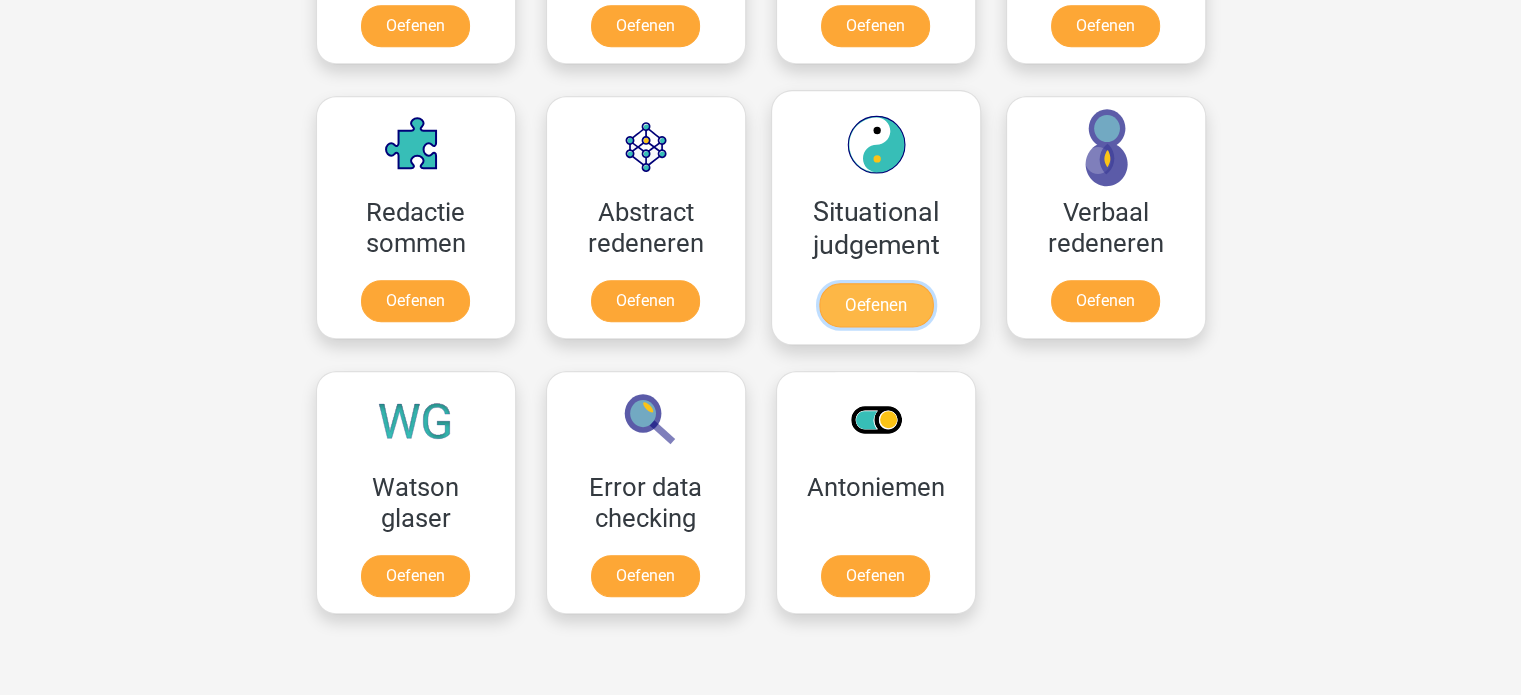 click on "Oefenen" at bounding box center (875, 305) 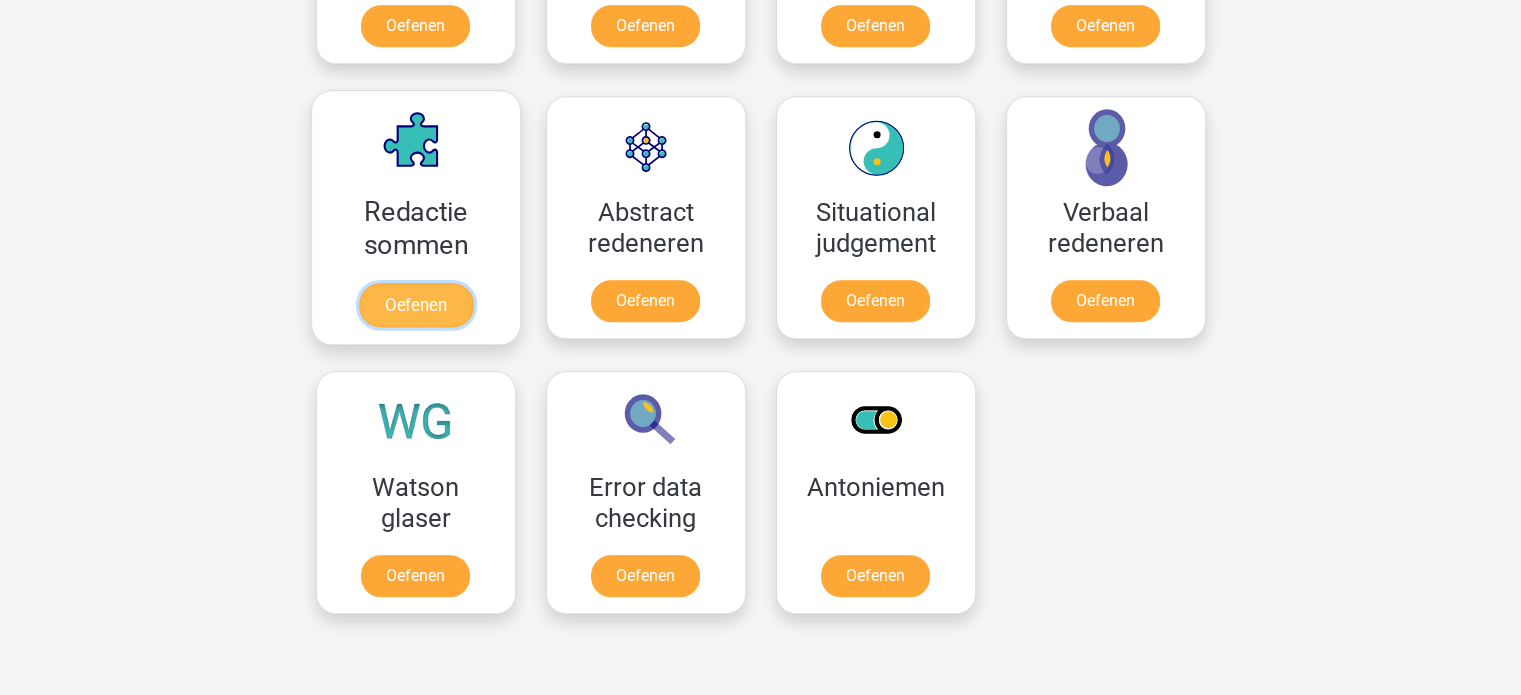 click on "Oefenen" at bounding box center [415, 305] 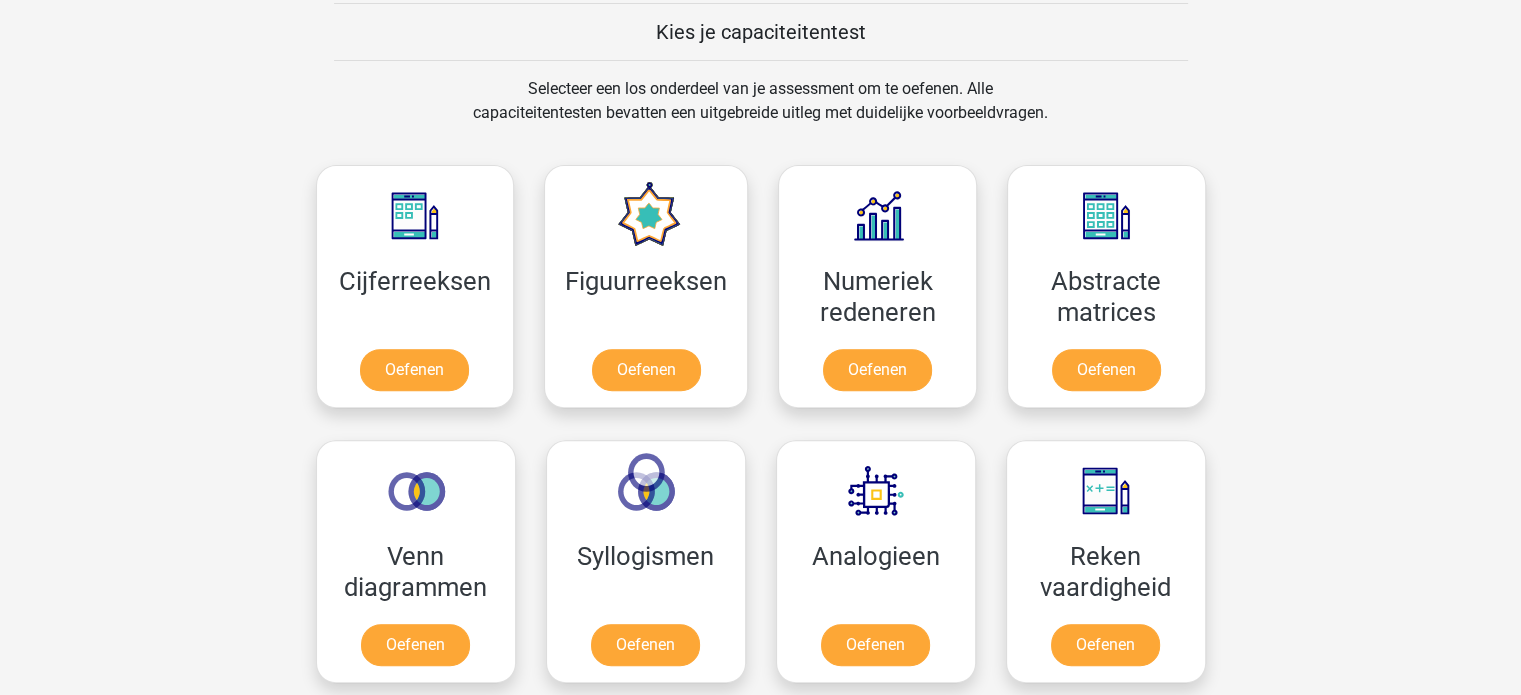 scroll, scrollTop: 796, scrollLeft: 0, axis: vertical 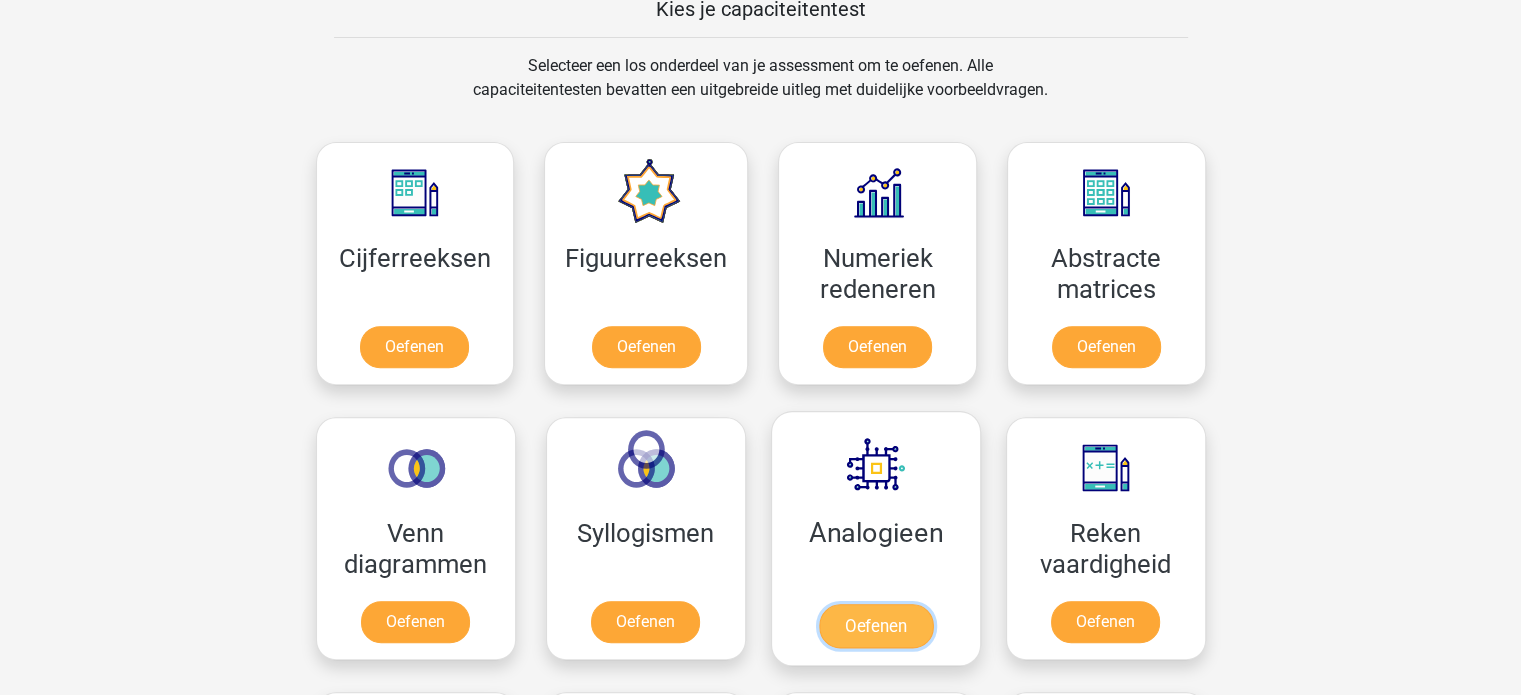 click on "Oefenen" at bounding box center [875, 626] 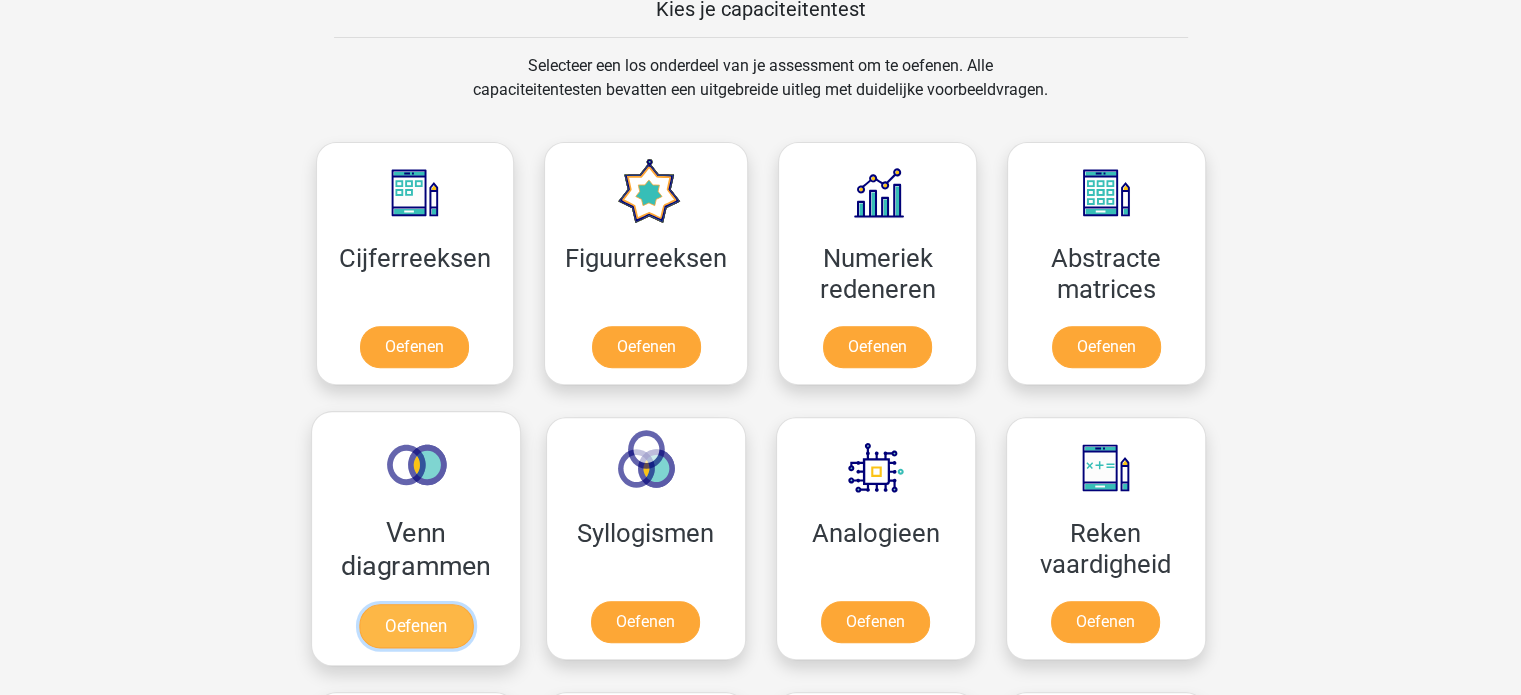 click on "Oefenen" at bounding box center [415, 626] 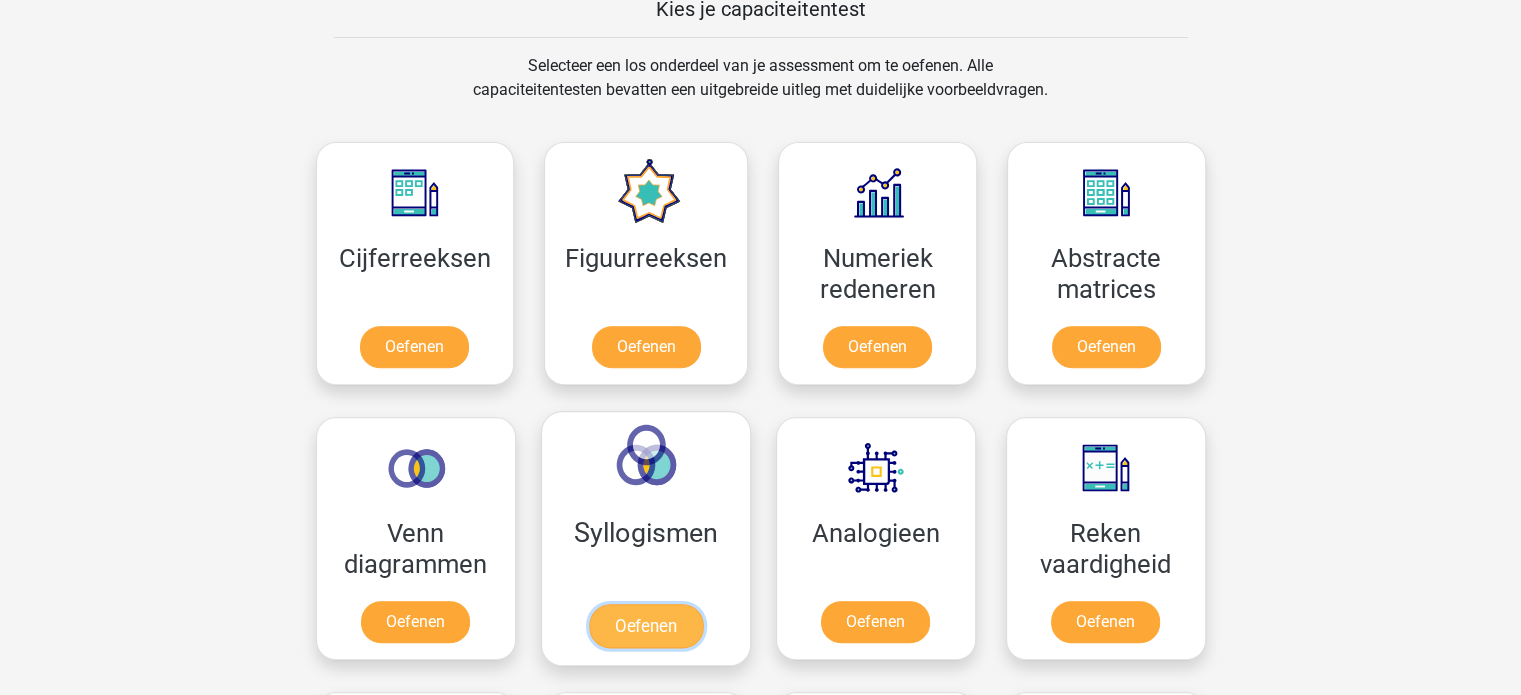 click on "Oefenen" at bounding box center (645, 626) 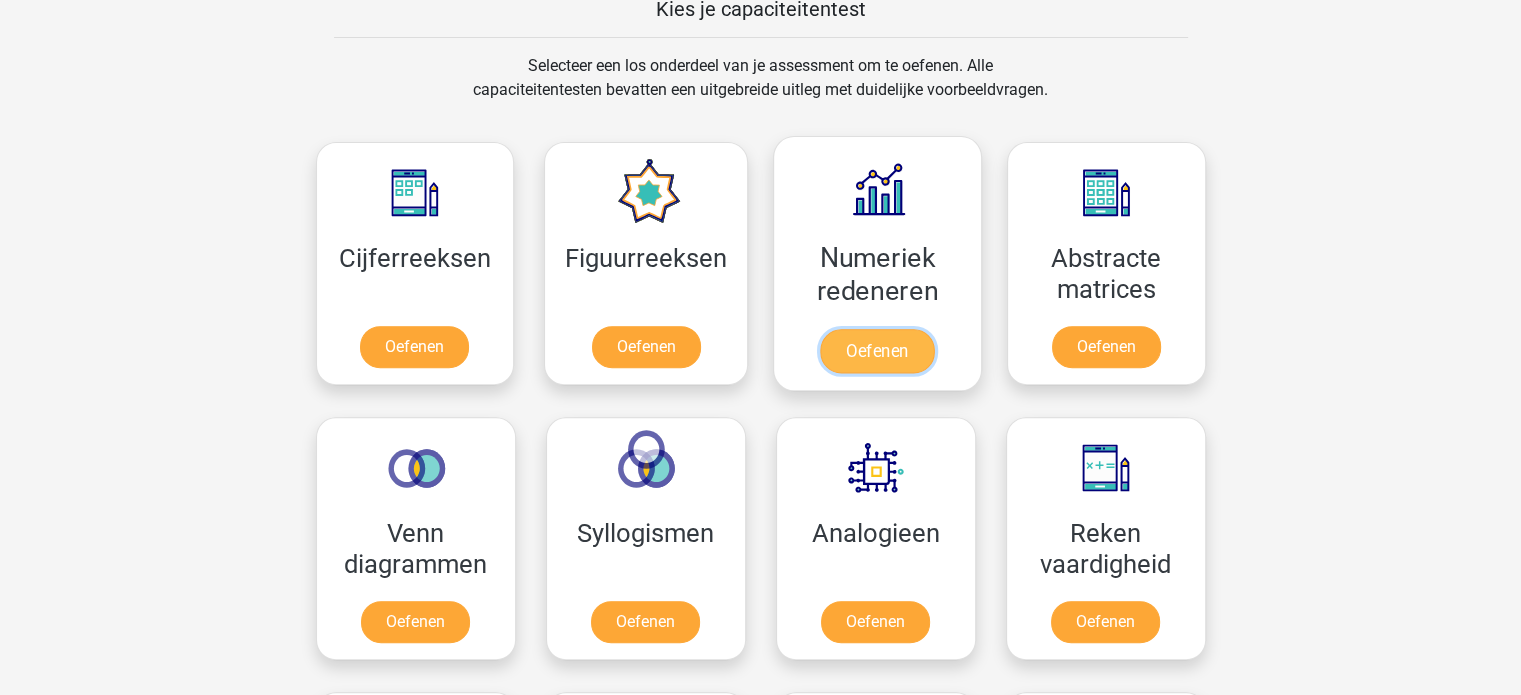 click on "Oefenen" at bounding box center [877, 351] 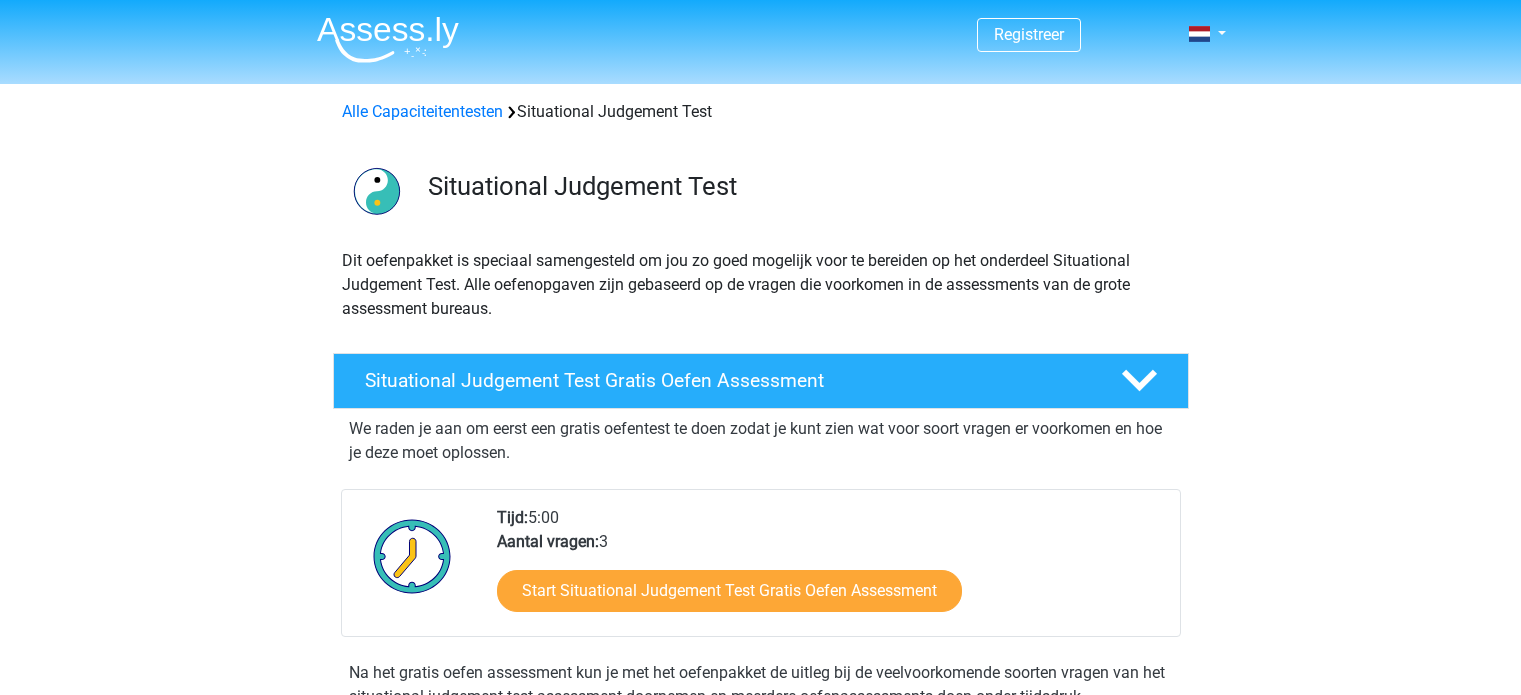 scroll, scrollTop: 0, scrollLeft: 0, axis: both 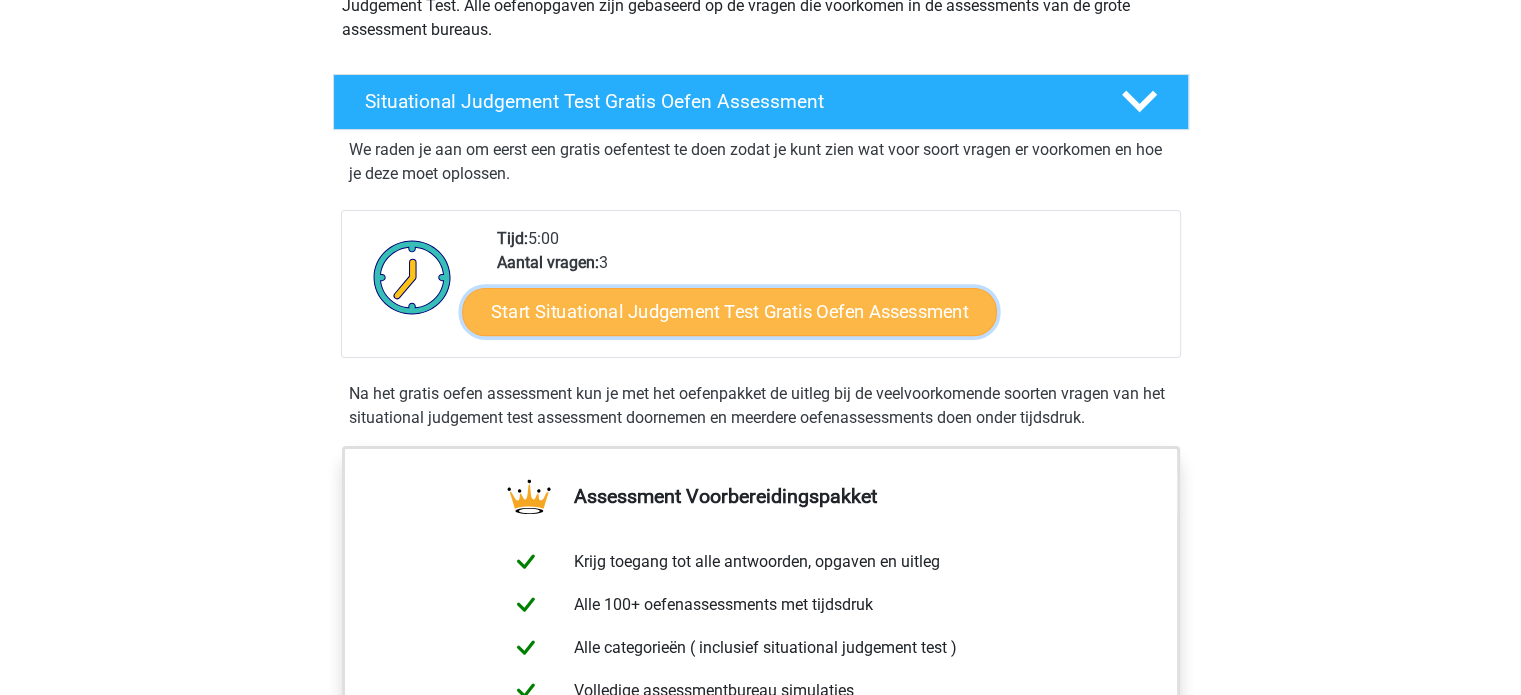 click on "Start Situational Judgement Test
Gratis Oefen Assessment" at bounding box center (729, 312) 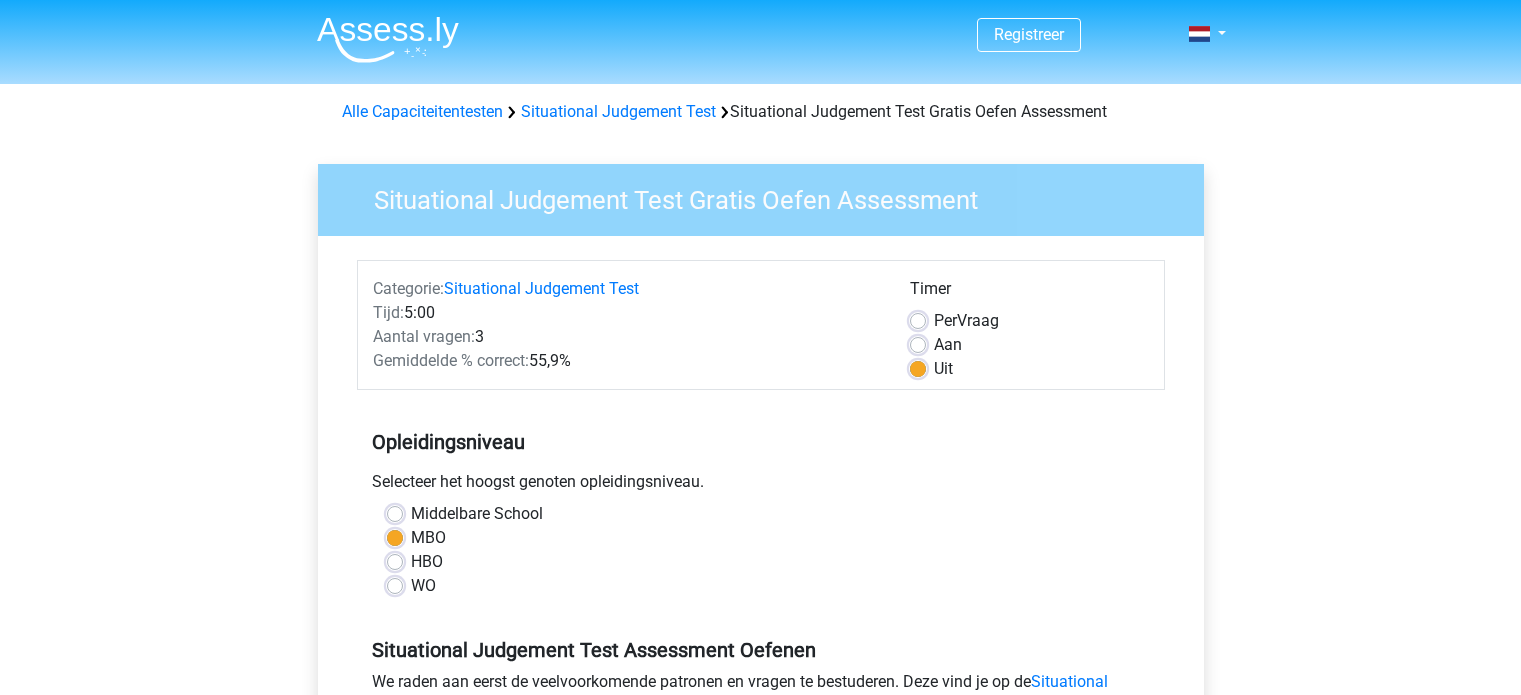 scroll, scrollTop: 0, scrollLeft: 0, axis: both 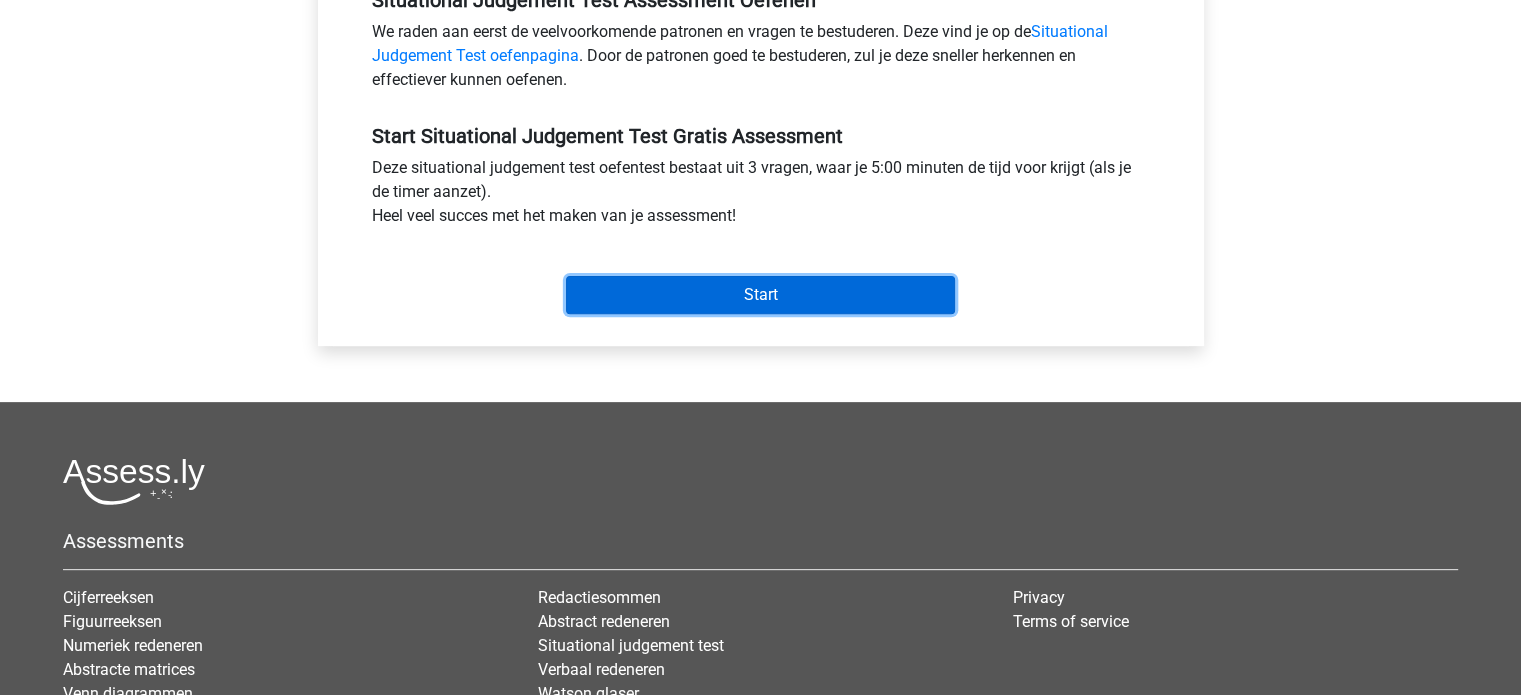 click on "Start" at bounding box center [760, 295] 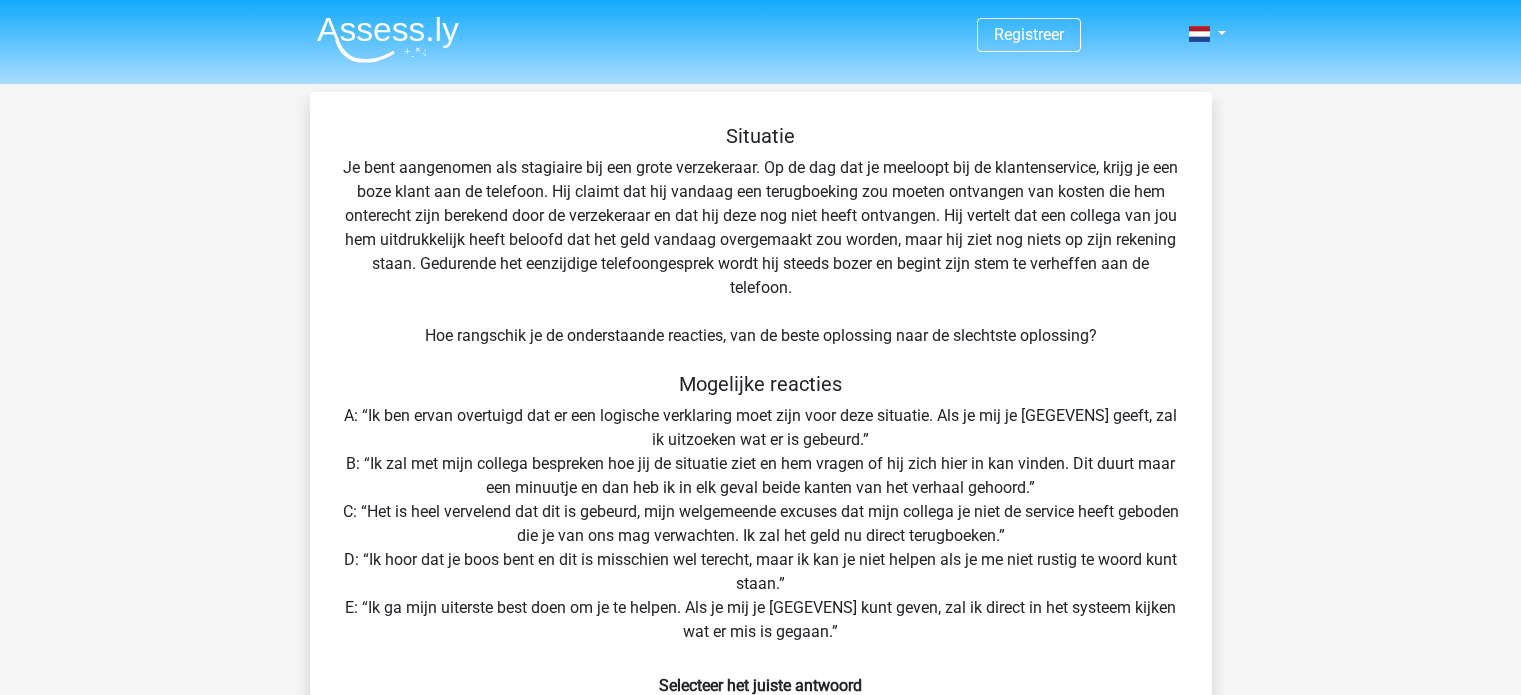 scroll, scrollTop: 0, scrollLeft: 0, axis: both 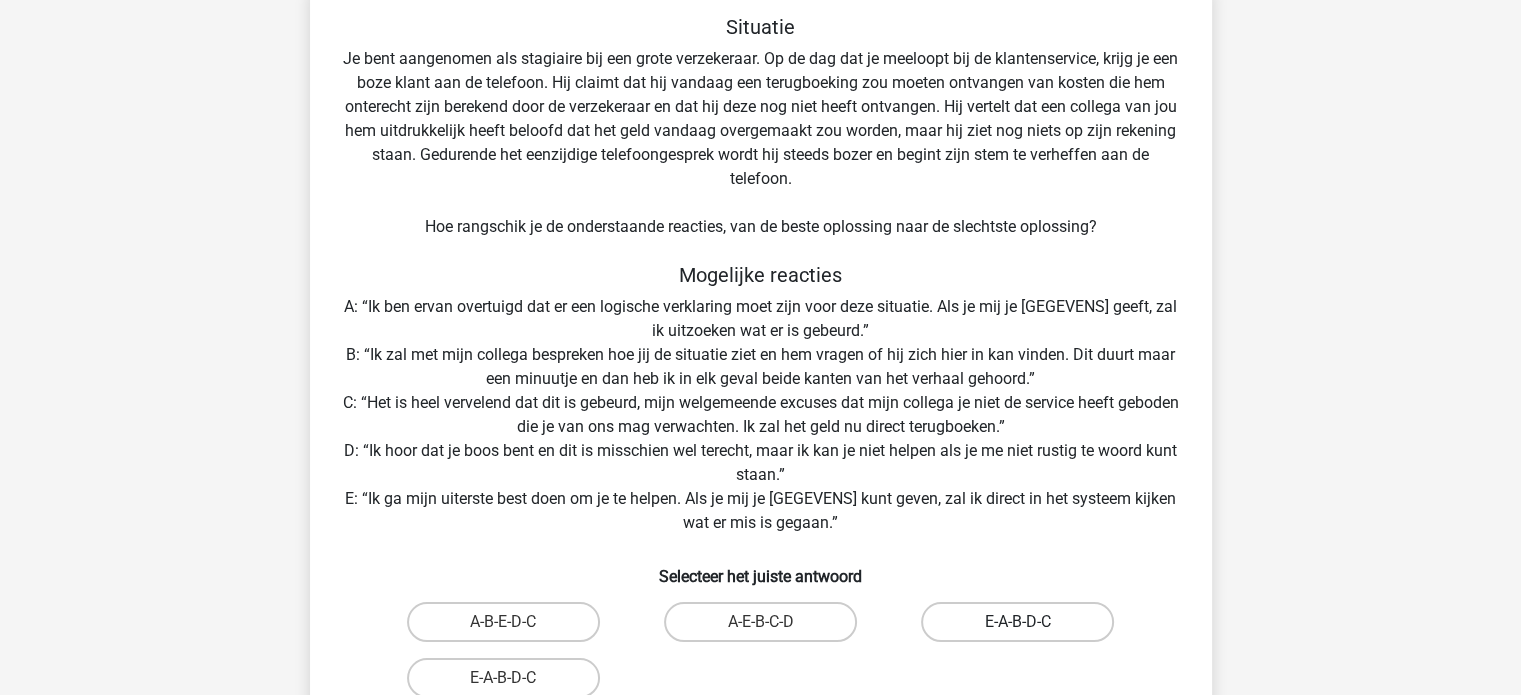 drag, startPoint x: 1002, startPoint y: 641, endPoint x: 1011, endPoint y: 624, distance: 19.235384 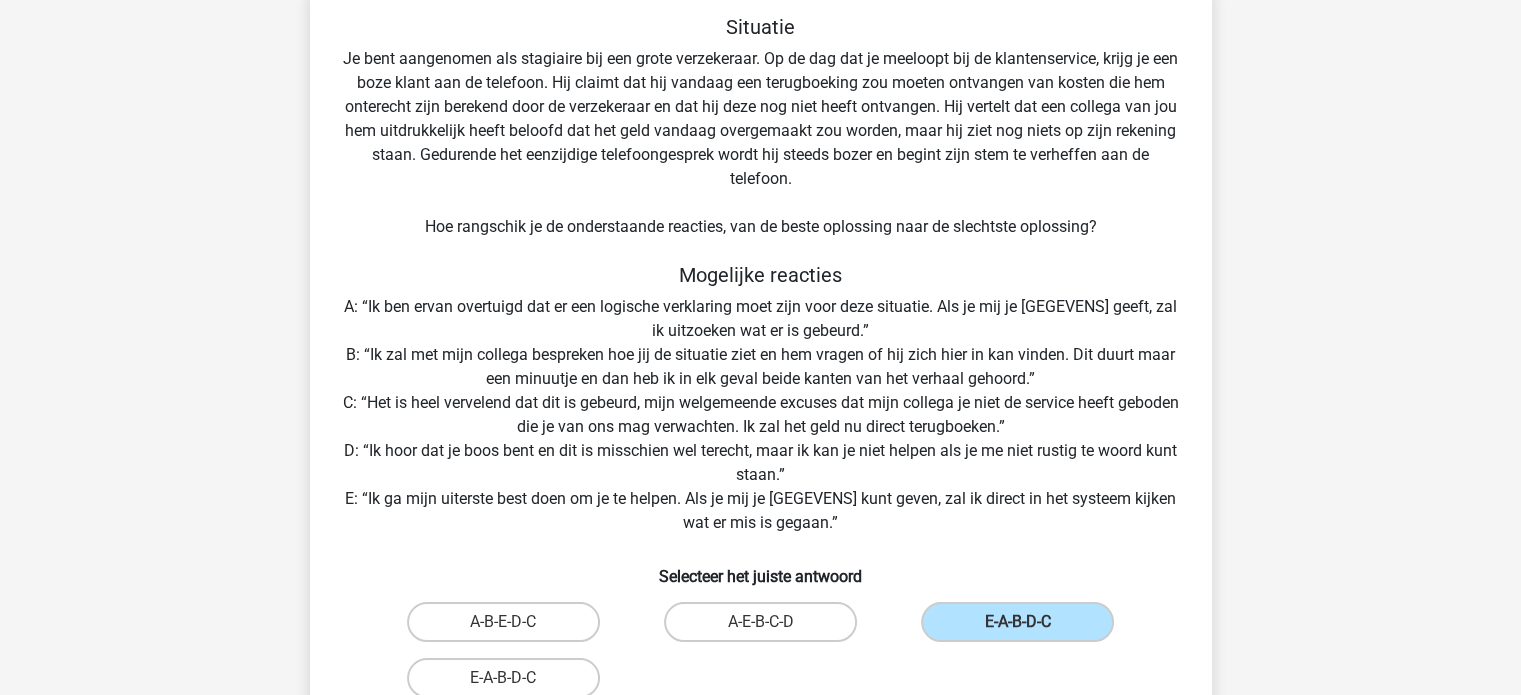 scroll, scrollTop: 252, scrollLeft: 0, axis: vertical 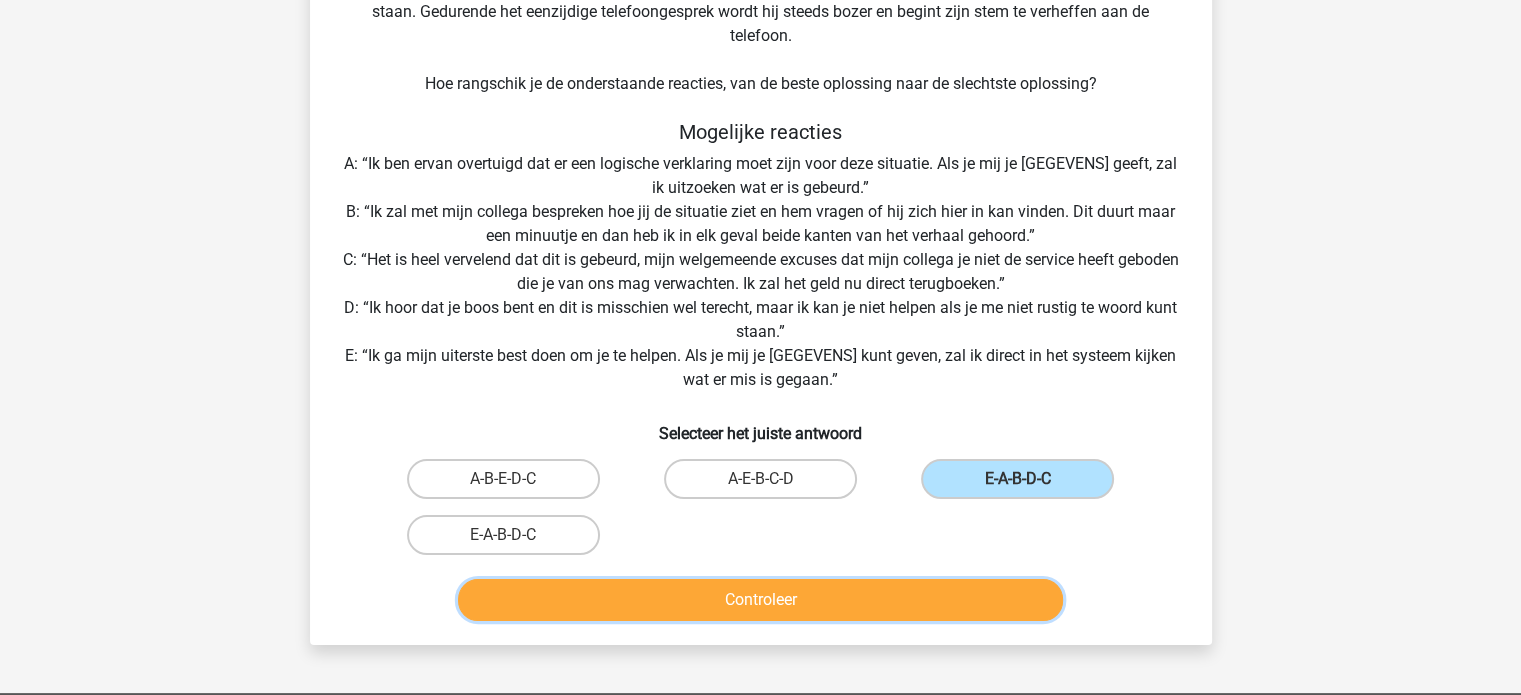 click on "Controleer" at bounding box center (760, 600) 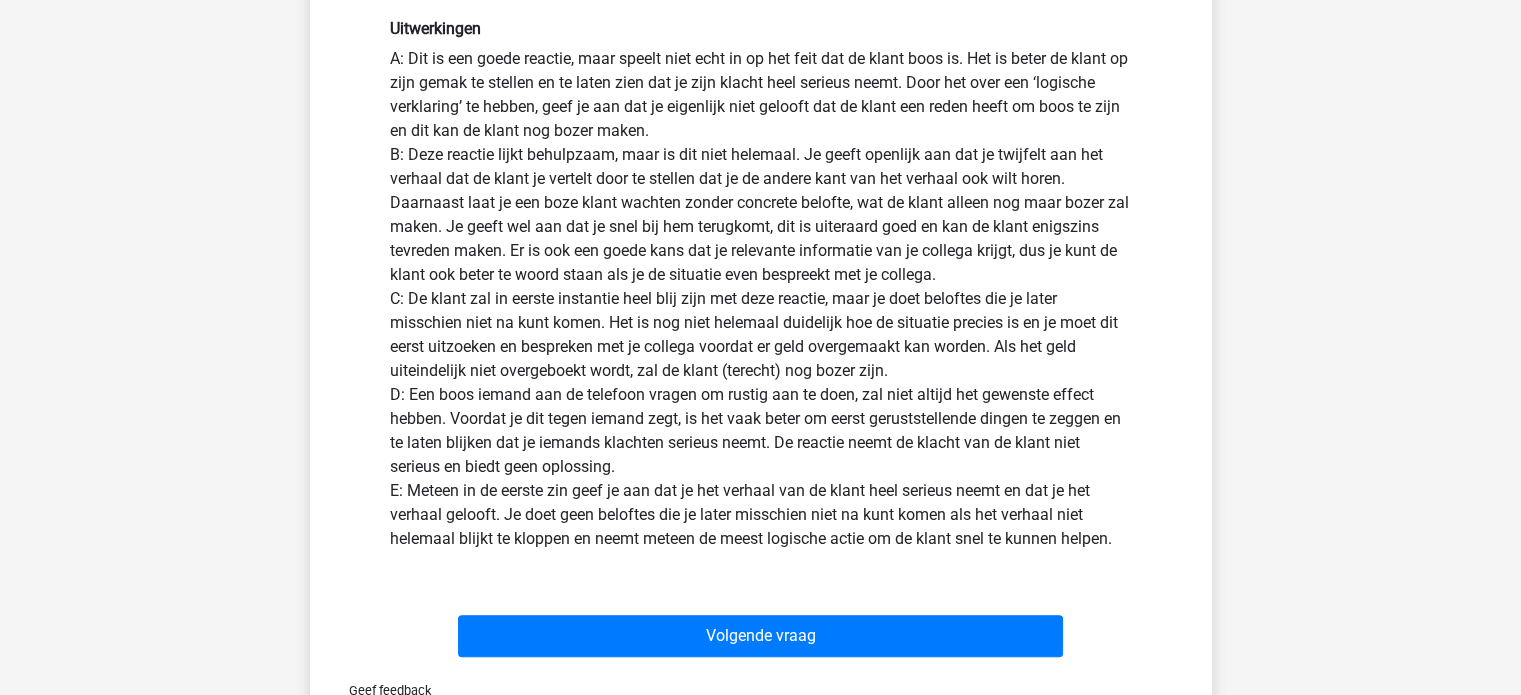 scroll, scrollTop: 932, scrollLeft: 0, axis: vertical 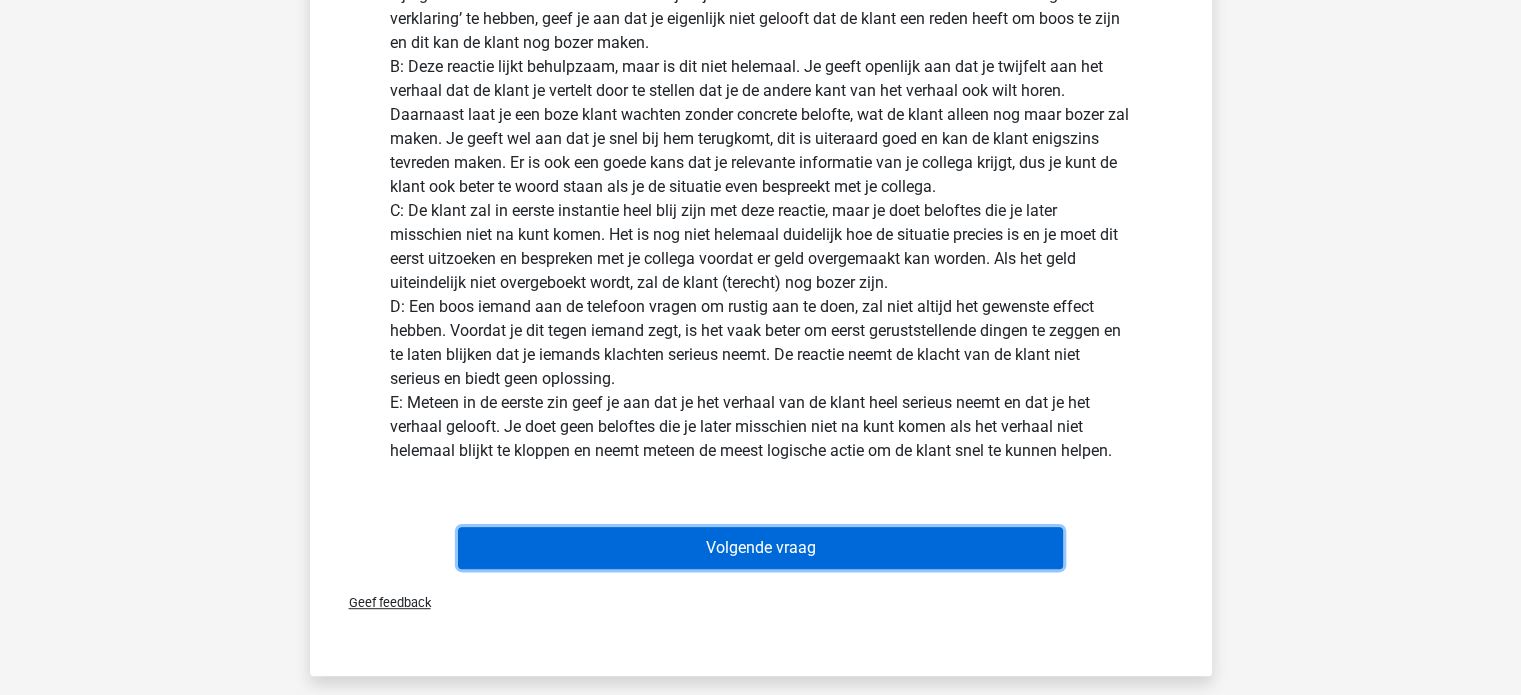 click on "Volgende vraag" at bounding box center [760, 548] 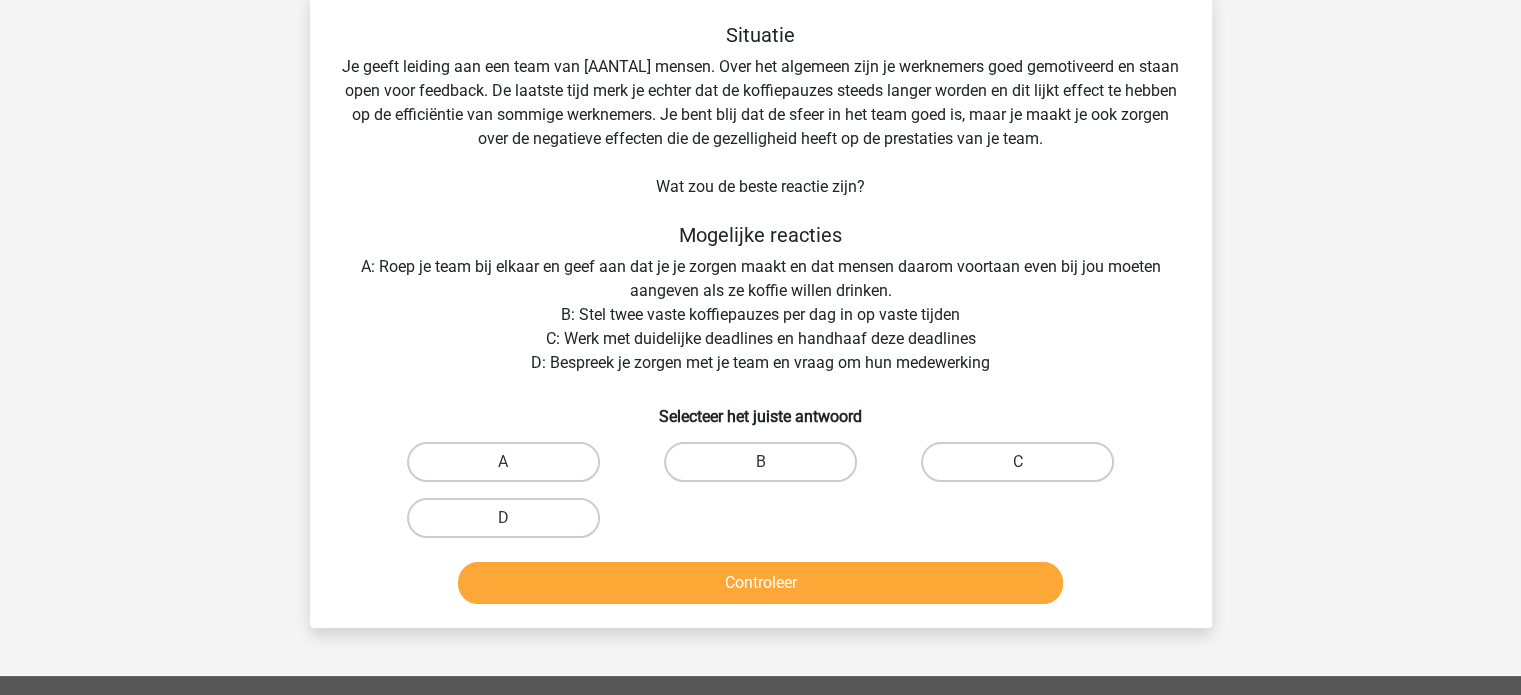 scroll, scrollTop: 92, scrollLeft: 0, axis: vertical 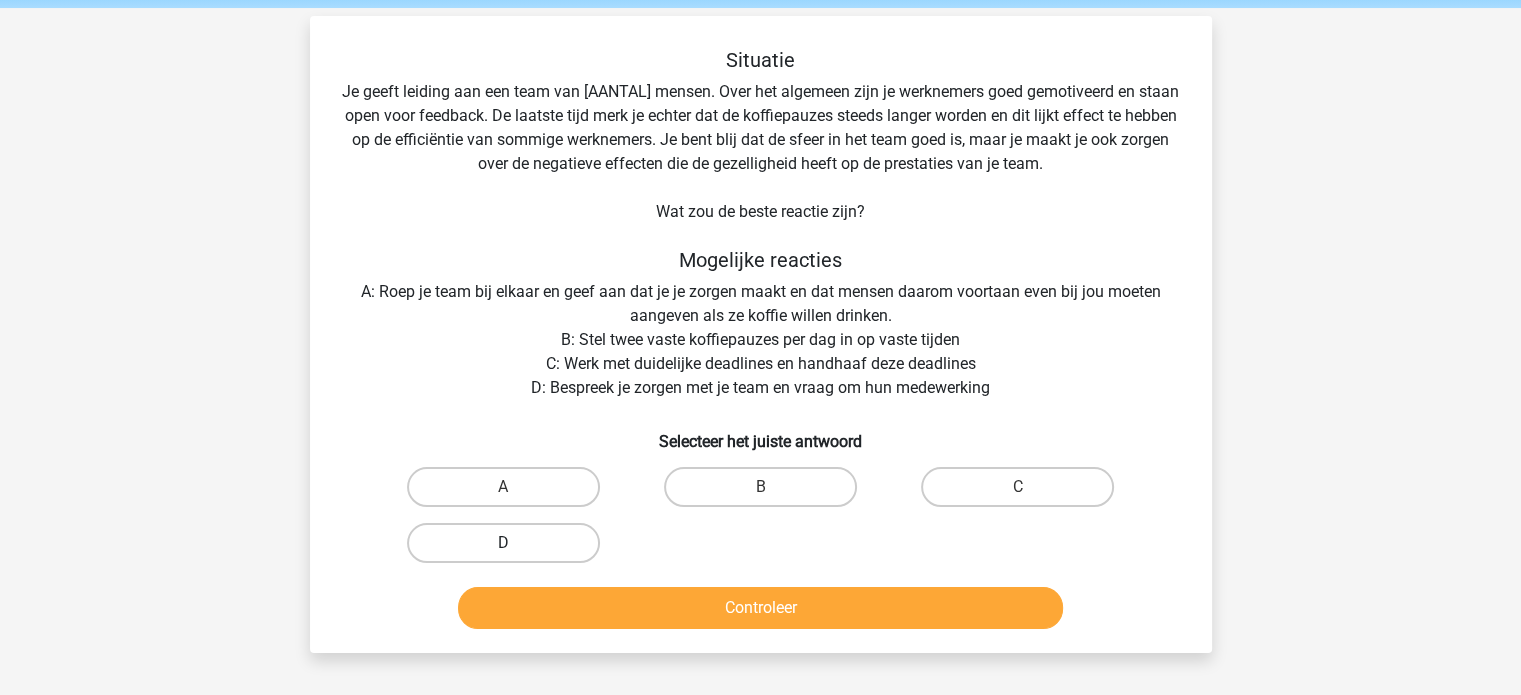 click on "D" at bounding box center [503, 543] 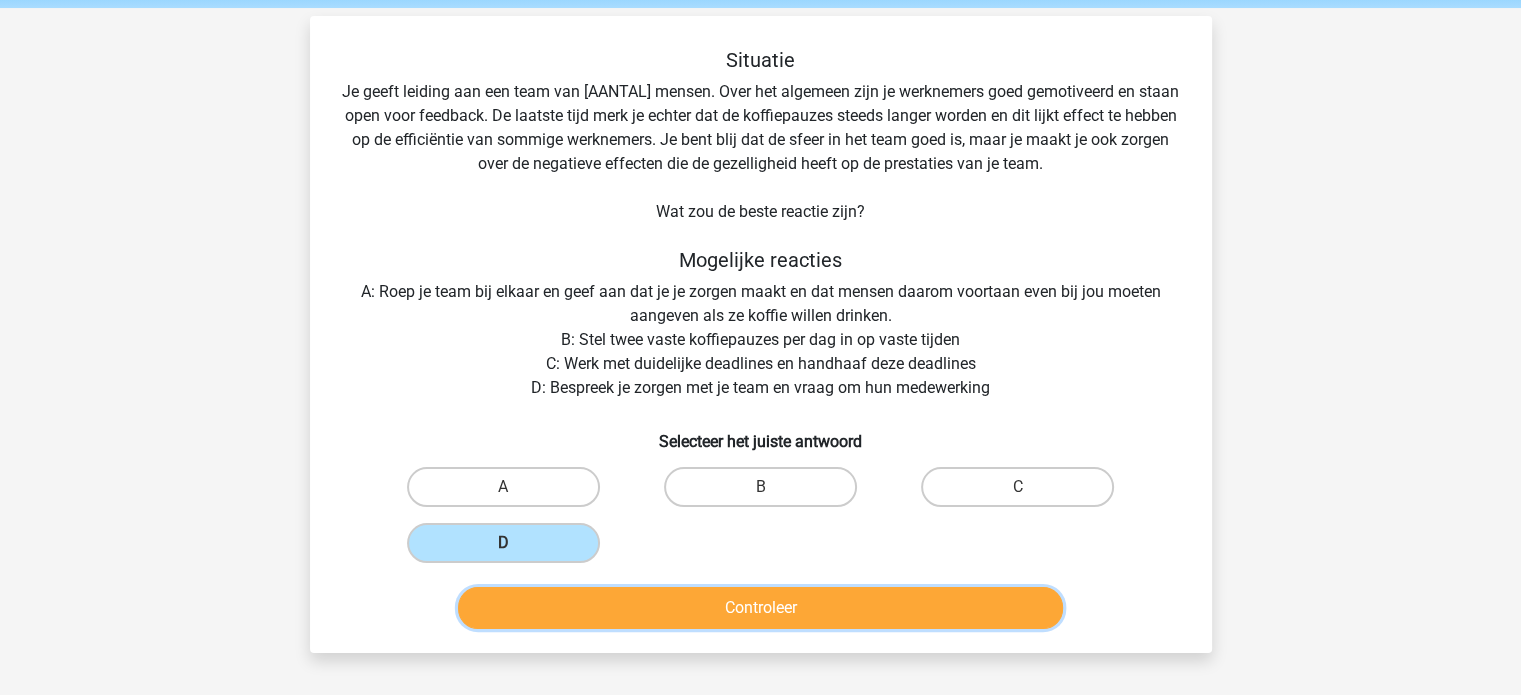 click on "Controleer" at bounding box center [760, 608] 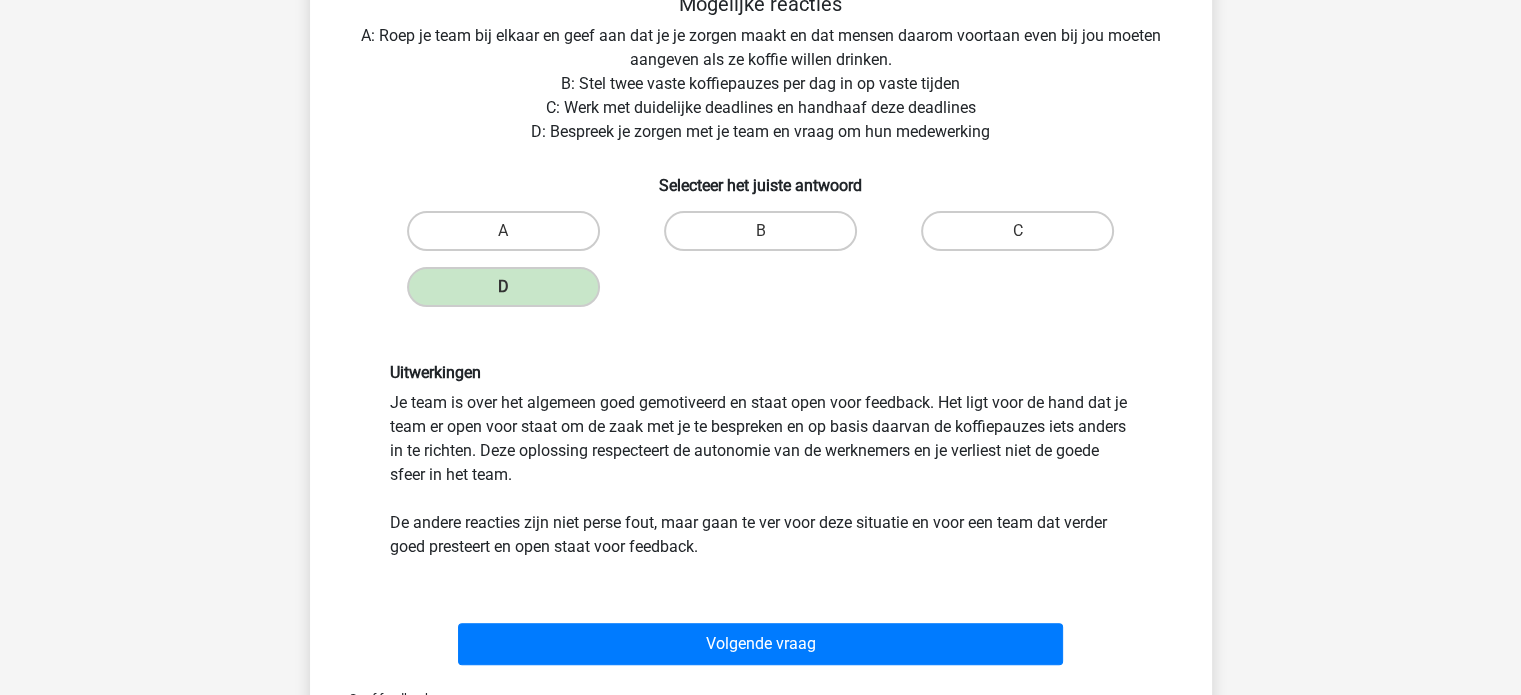 scroll, scrollTop: 503, scrollLeft: 0, axis: vertical 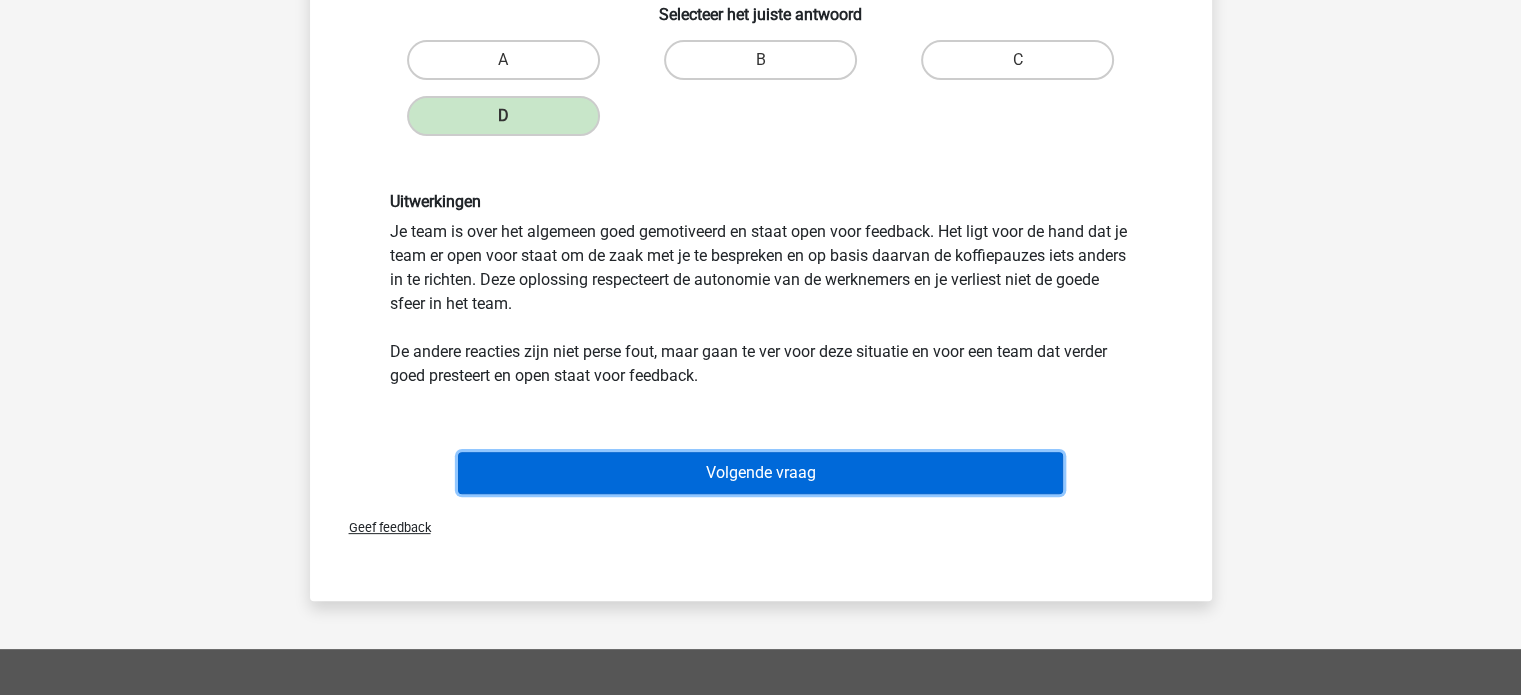 click on "Volgende vraag" at bounding box center [760, 473] 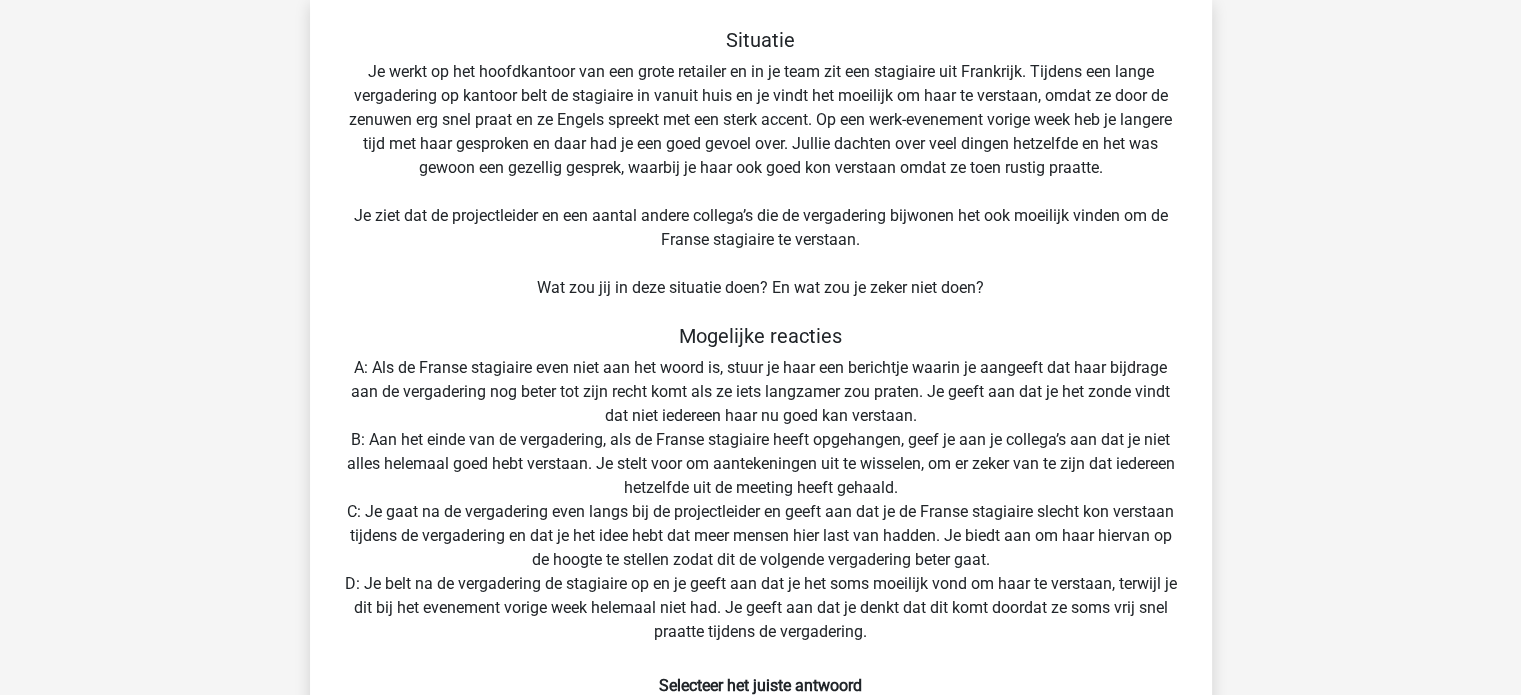 scroll, scrollTop: 92, scrollLeft: 0, axis: vertical 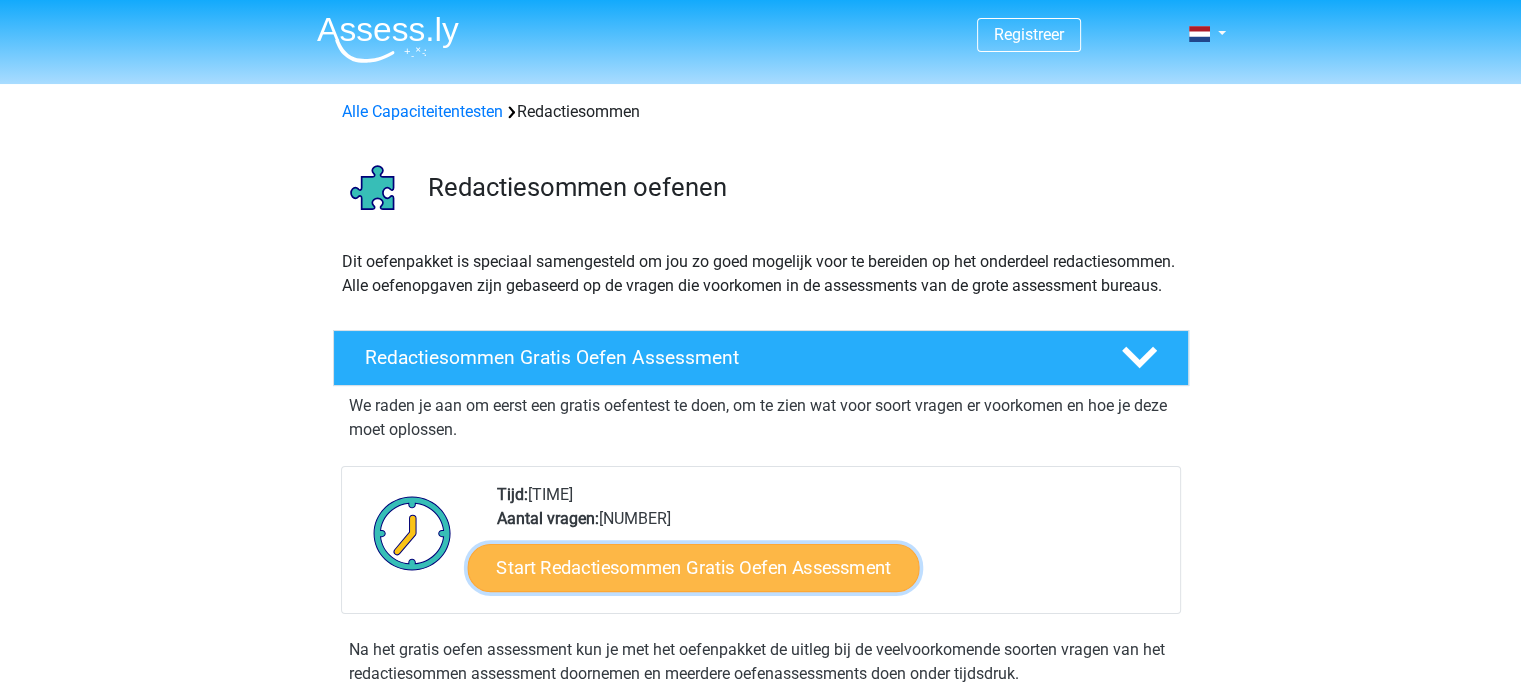 click on "Start Redactiesommen
Gratis Oefen Assessment" at bounding box center [693, 567] 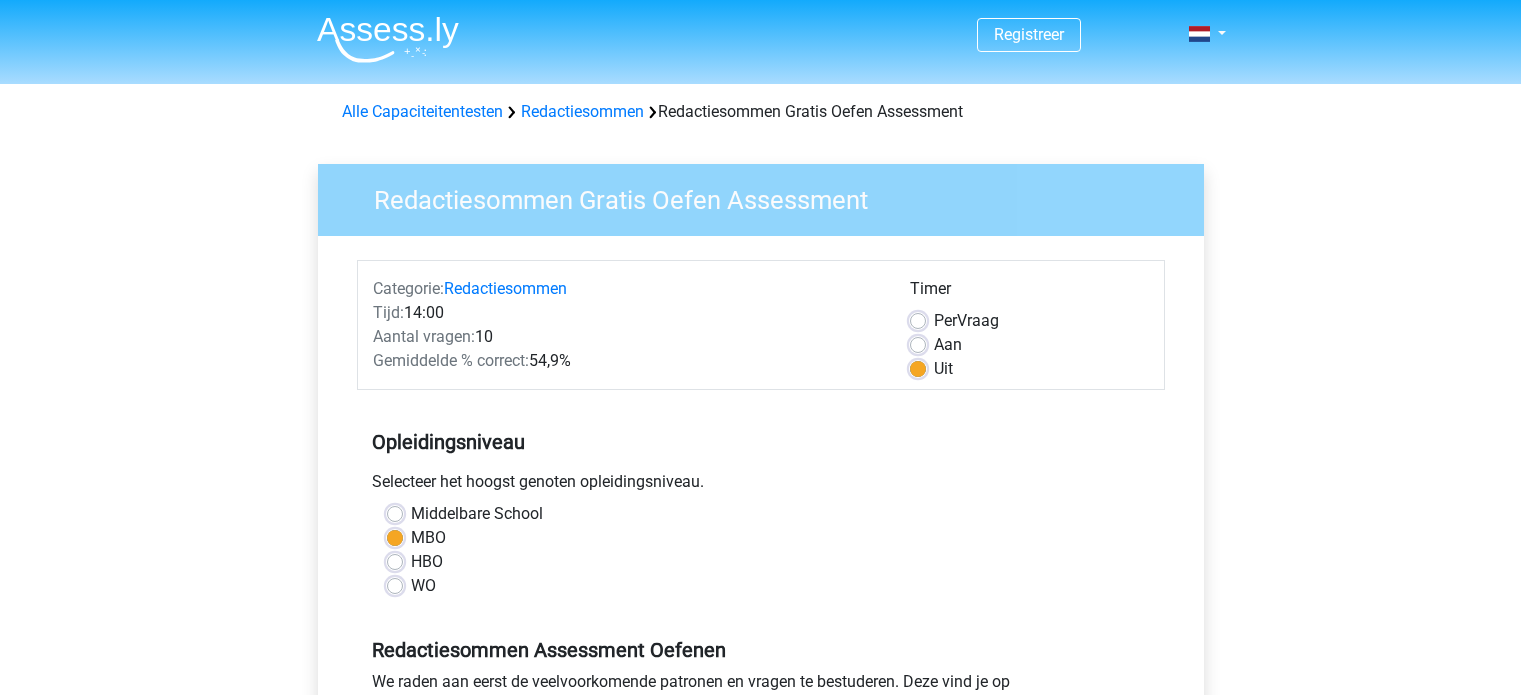 scroll, scrollTop: 0, scrollLeft: 0, axis: both 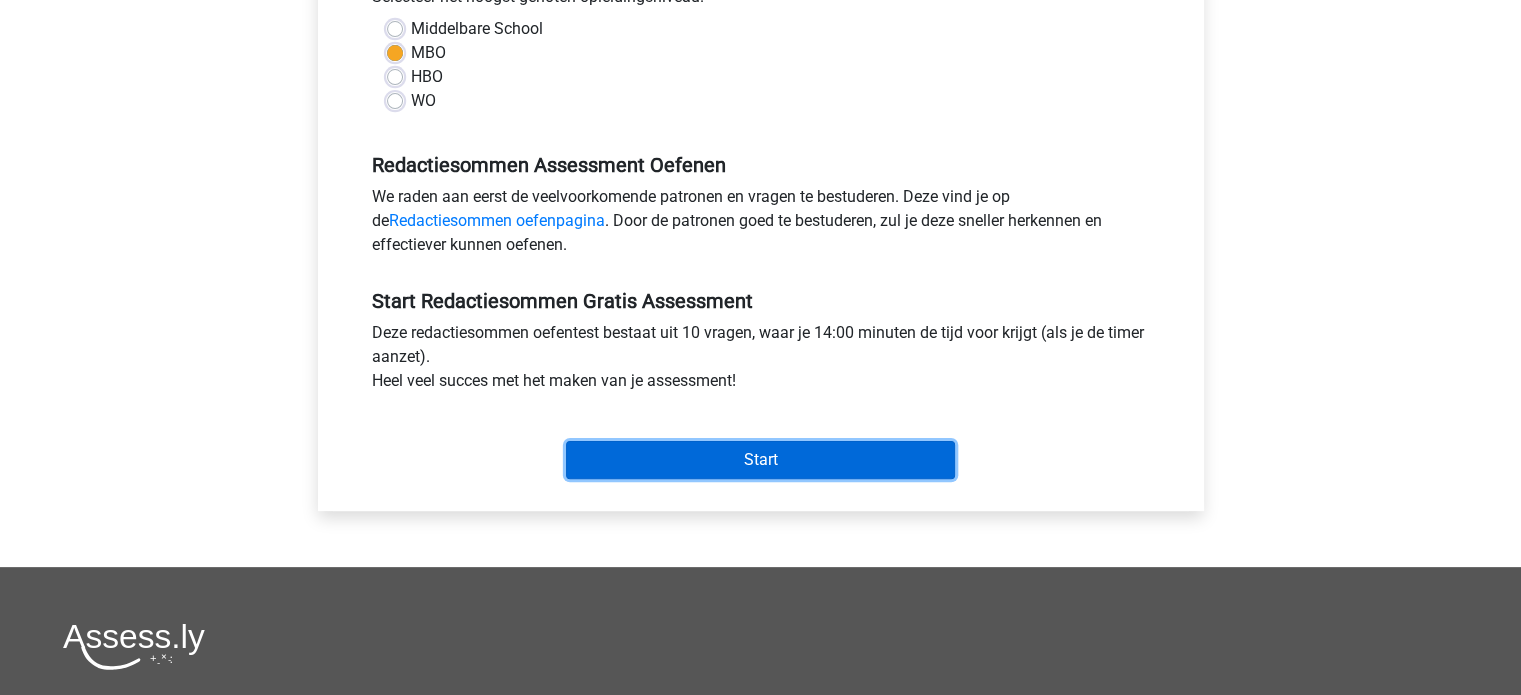click on "Start" at bounding box center (760, 460) 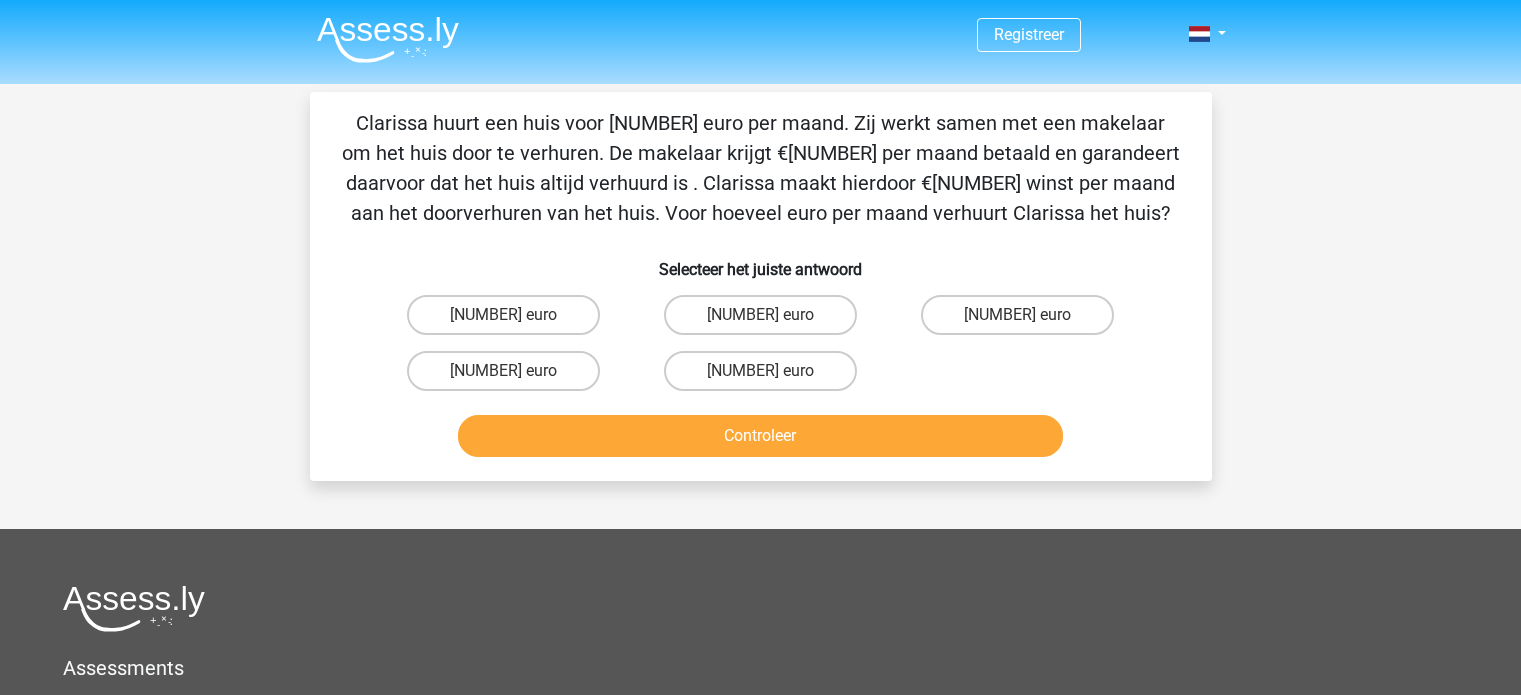scroll, scrollTop: 0, scrollLeft: 0, axis: both 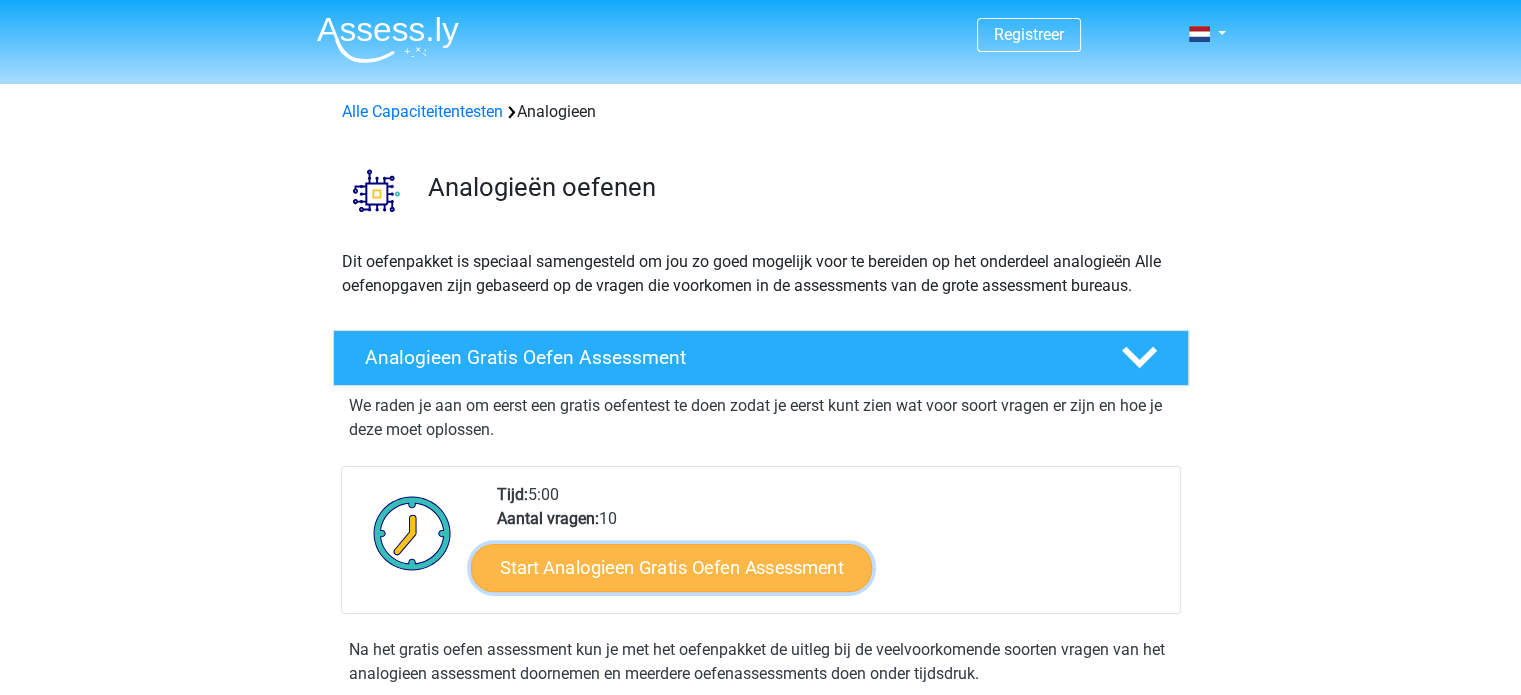 click on "Start Analogieen
Gratis Oefen Assessment" at bounding box center (671, 567) 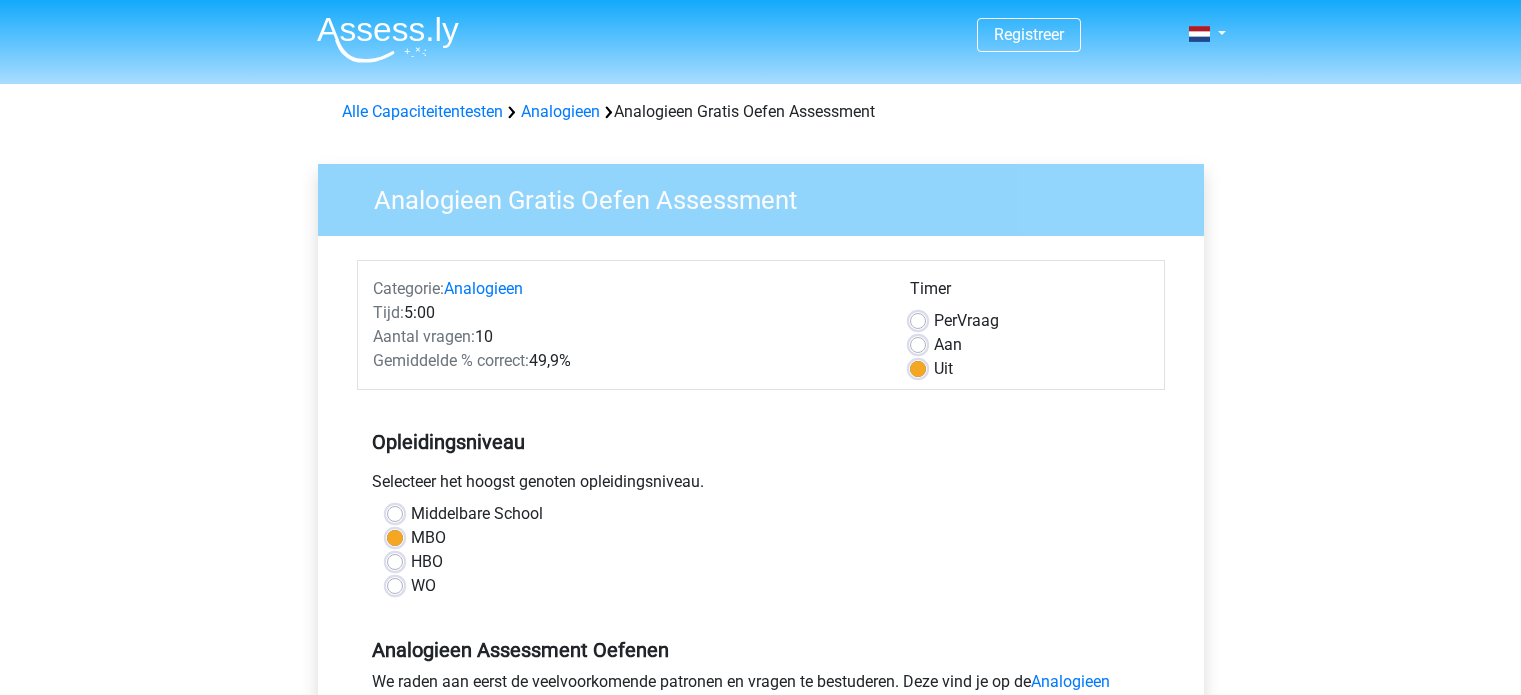 scroll, scrollTop: 0, scrollLeft: 0, axis: both 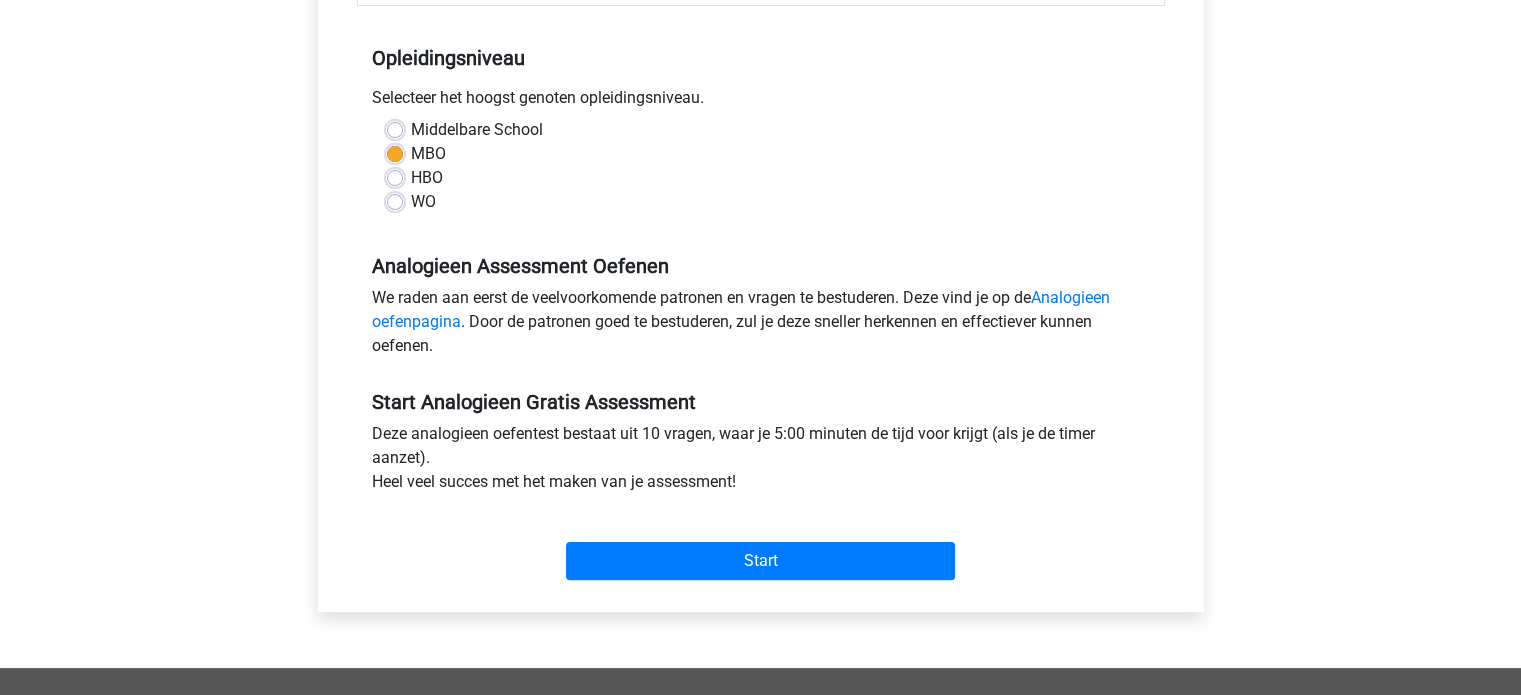 click on "Start" at bounding box center (761, 545) 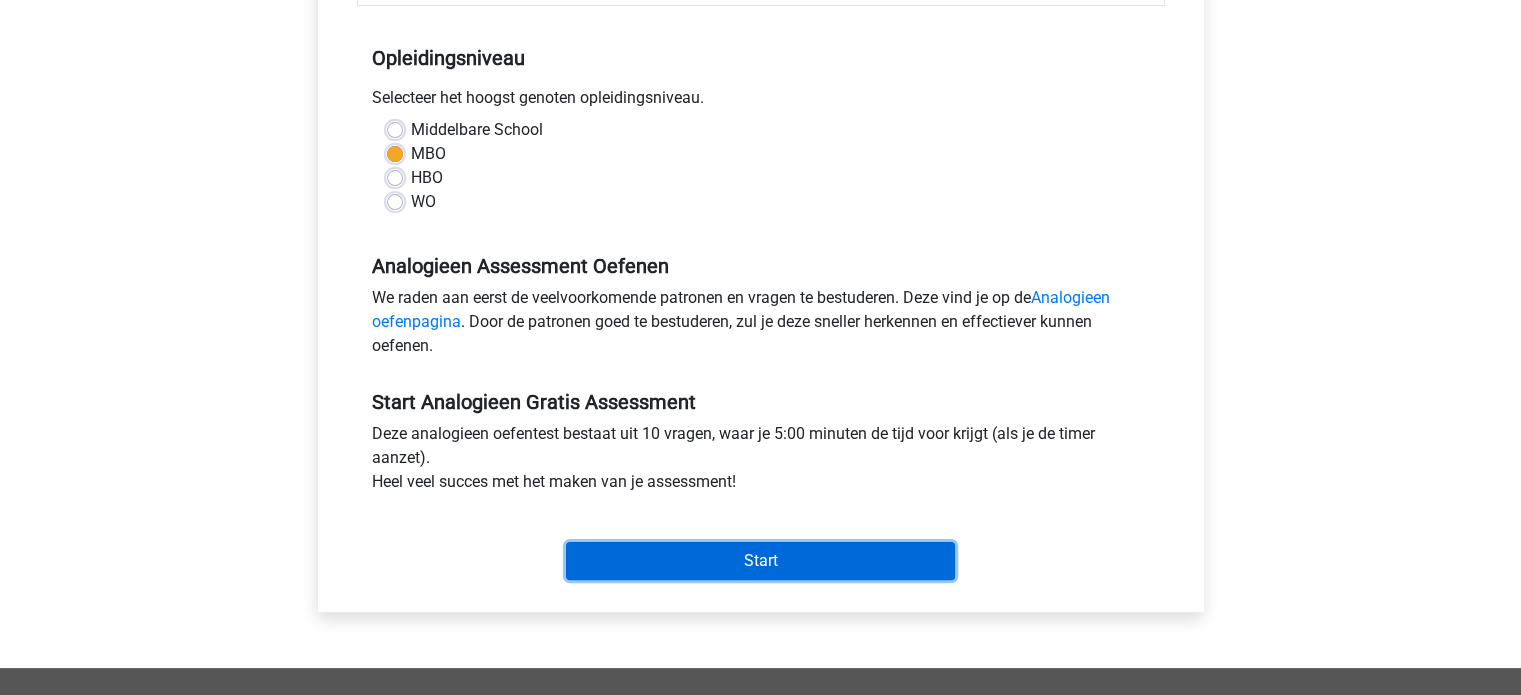 click on "Start" at bounding box center [760, 561] 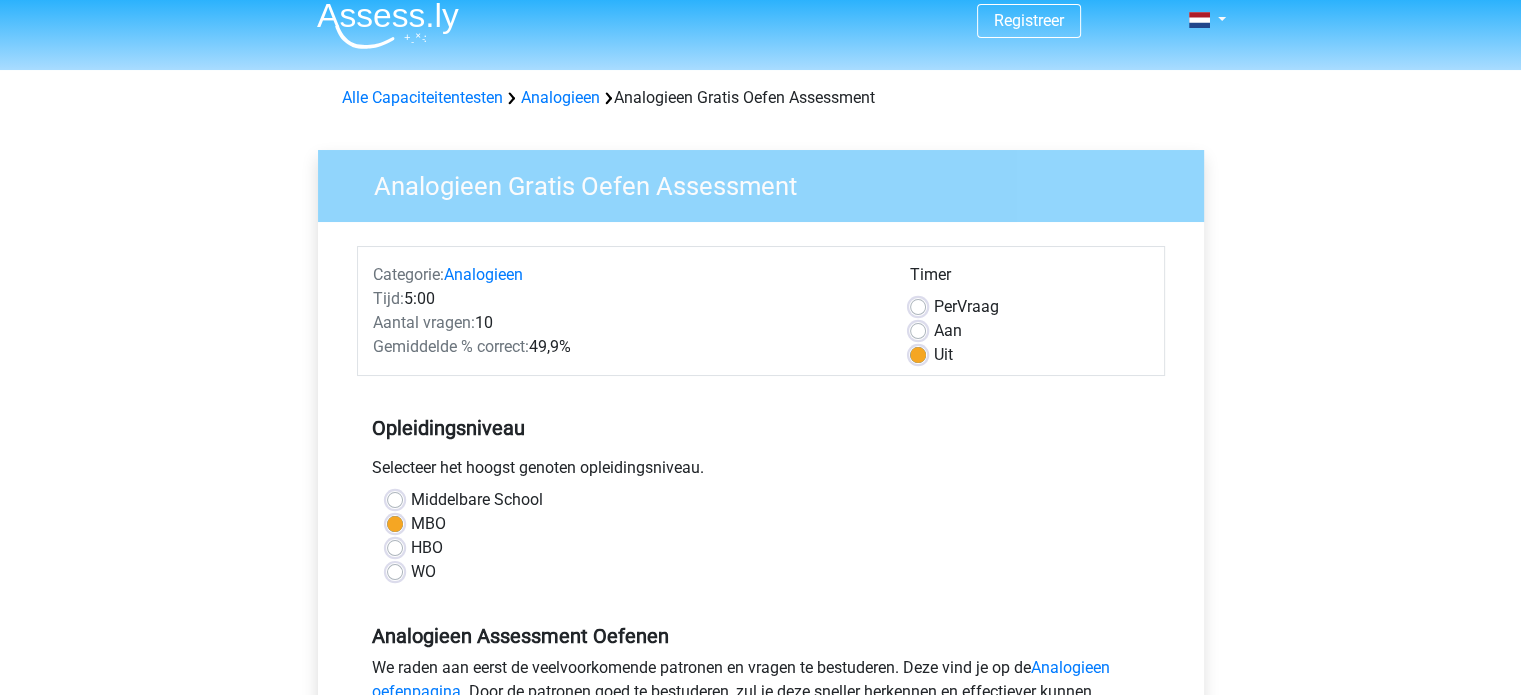 scroll, scrollTop: 0, scrollLeft: 0, axis: both 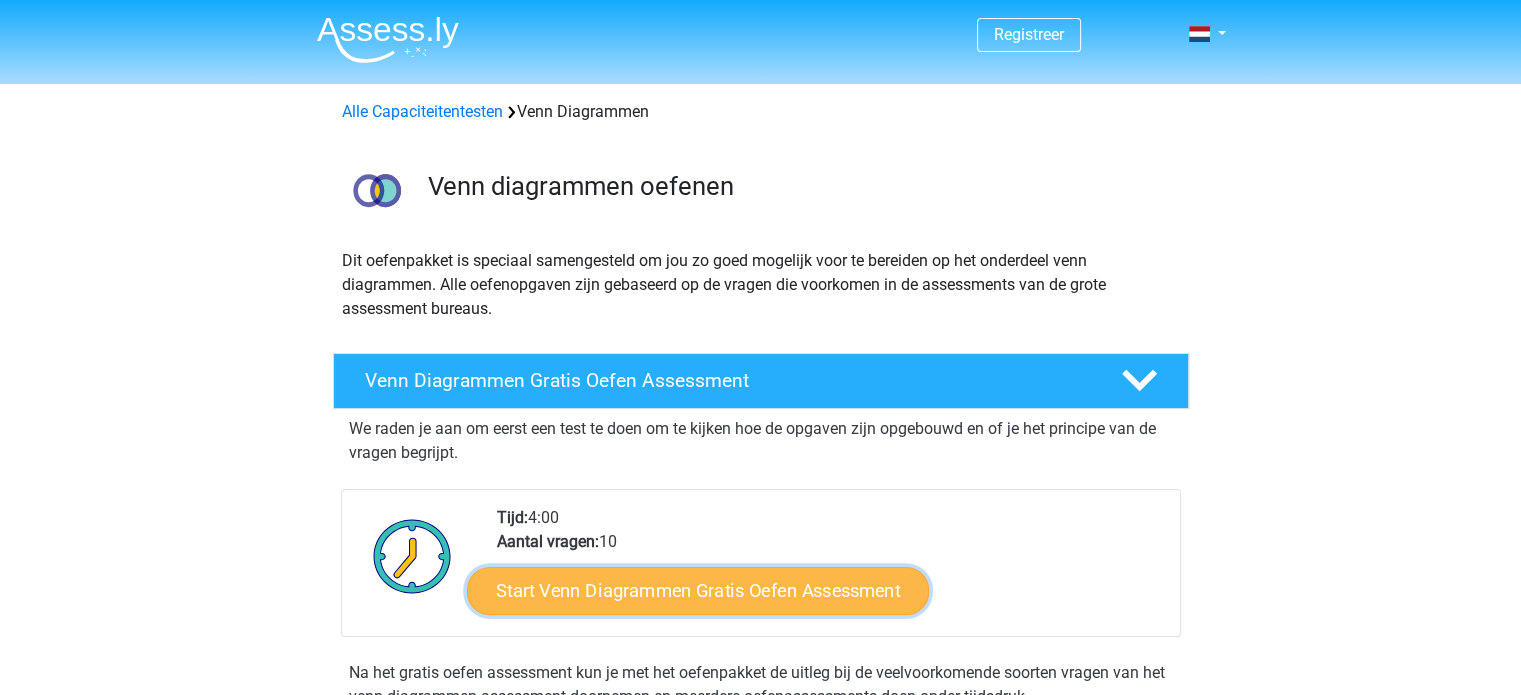 click on "Start Venn Diagrammen
Gratis Oefen Assessment" at bounding box center (698, 591) 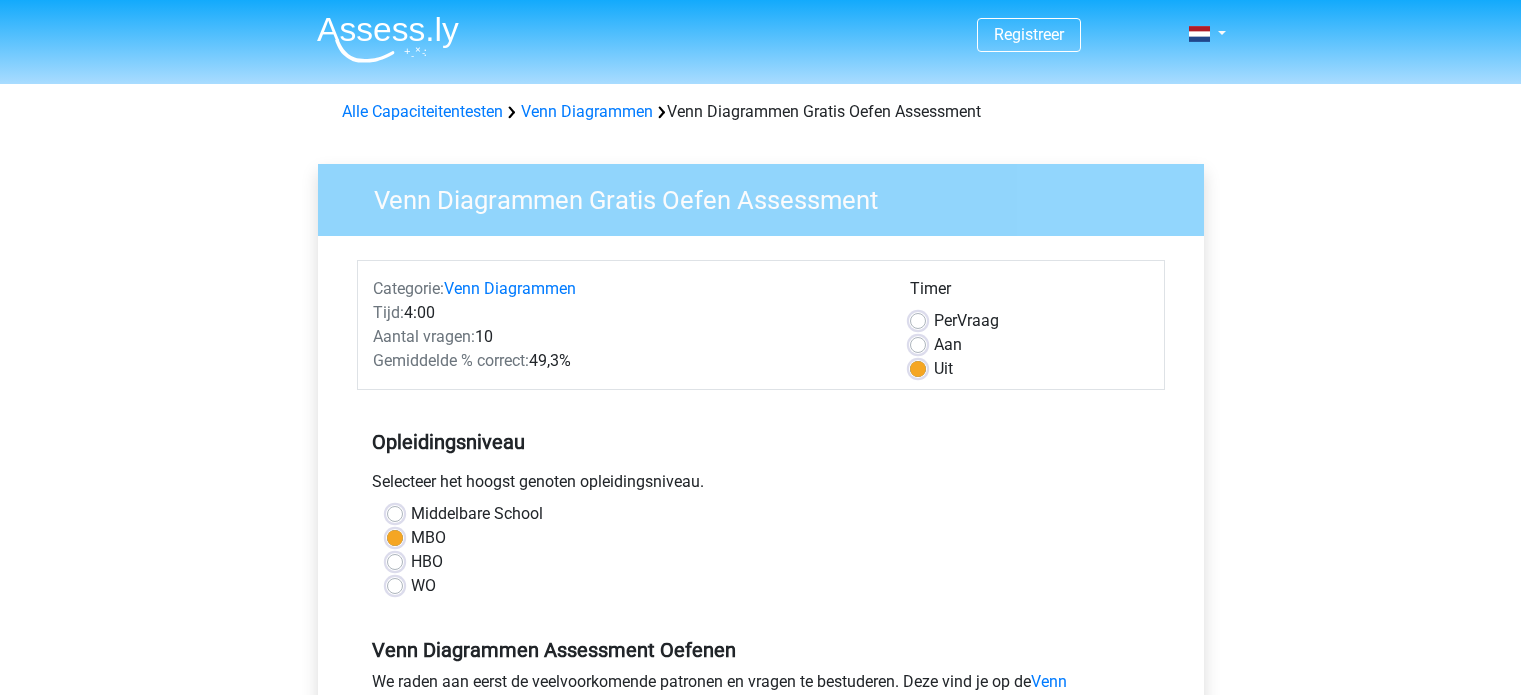 scroll, scrollTop: 0, scrollLeft: 0, axis: both 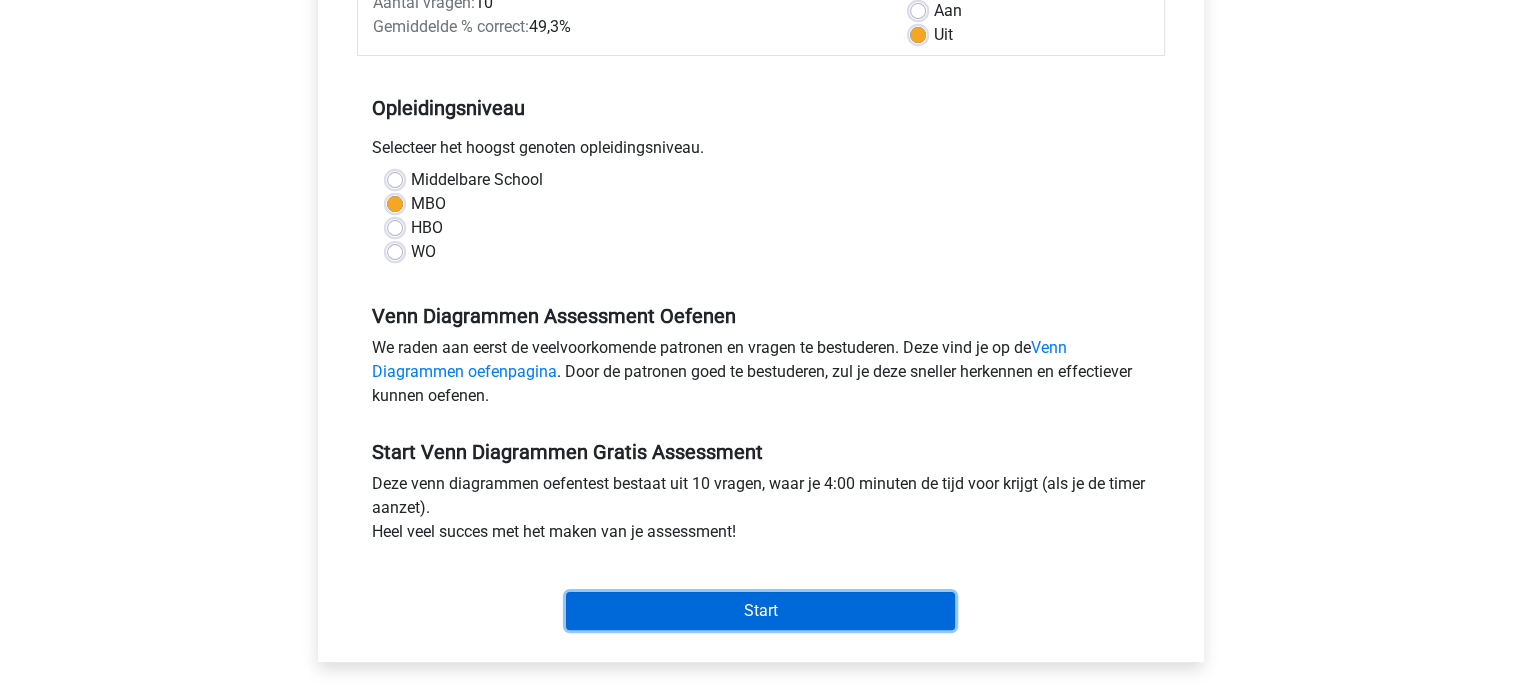click on "Start" at bounding box center [760, 611] 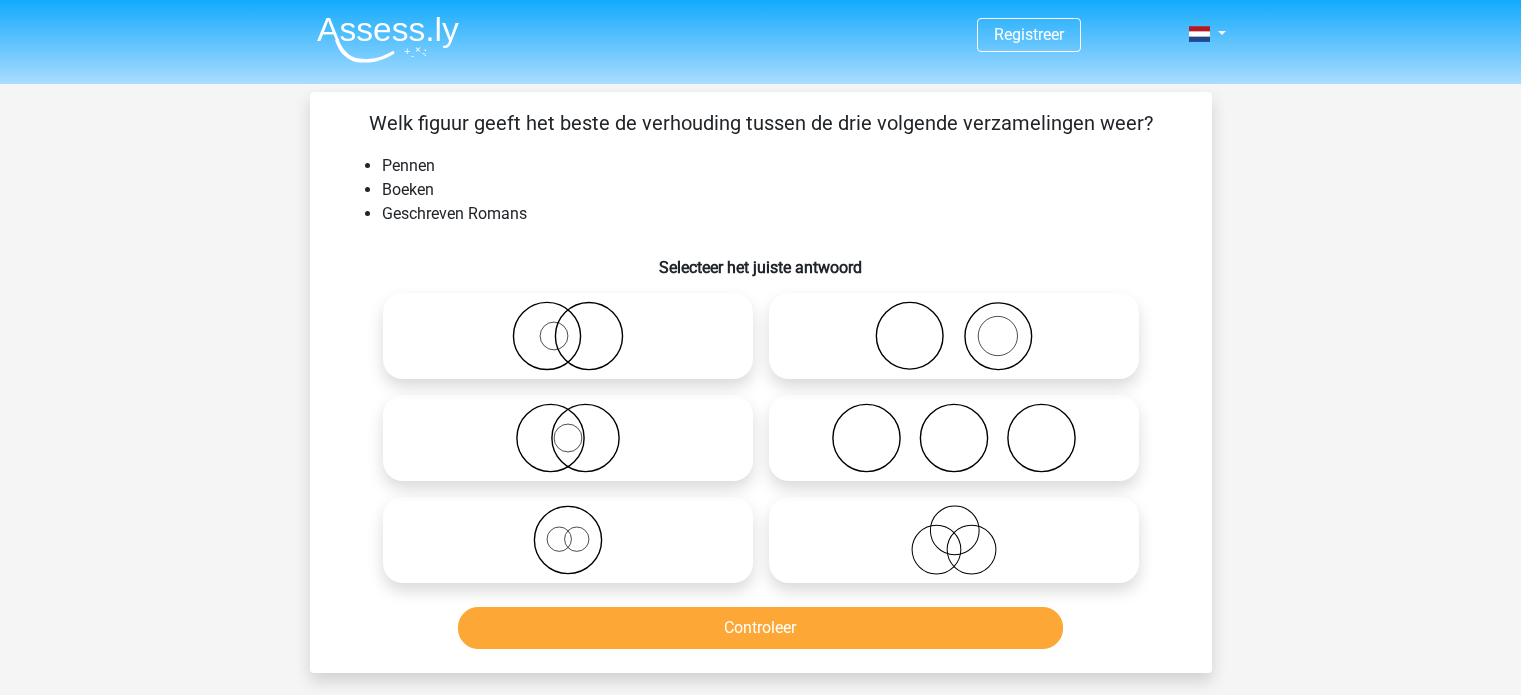 scroll, scrollTop: 0, scrollLeft: 0, axis: both 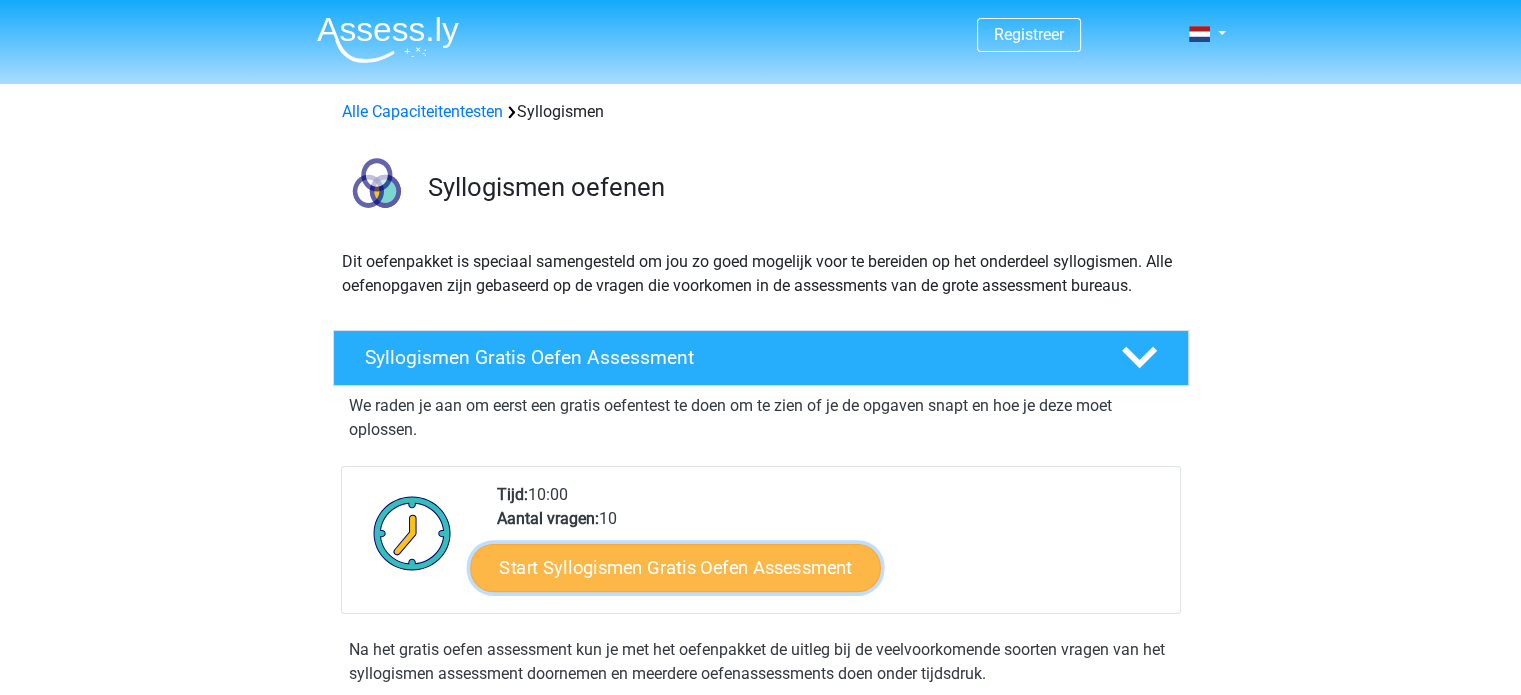 click on "Start Syllogismen
Gratis Oefen Assessment" at bounding box center [675, 567] 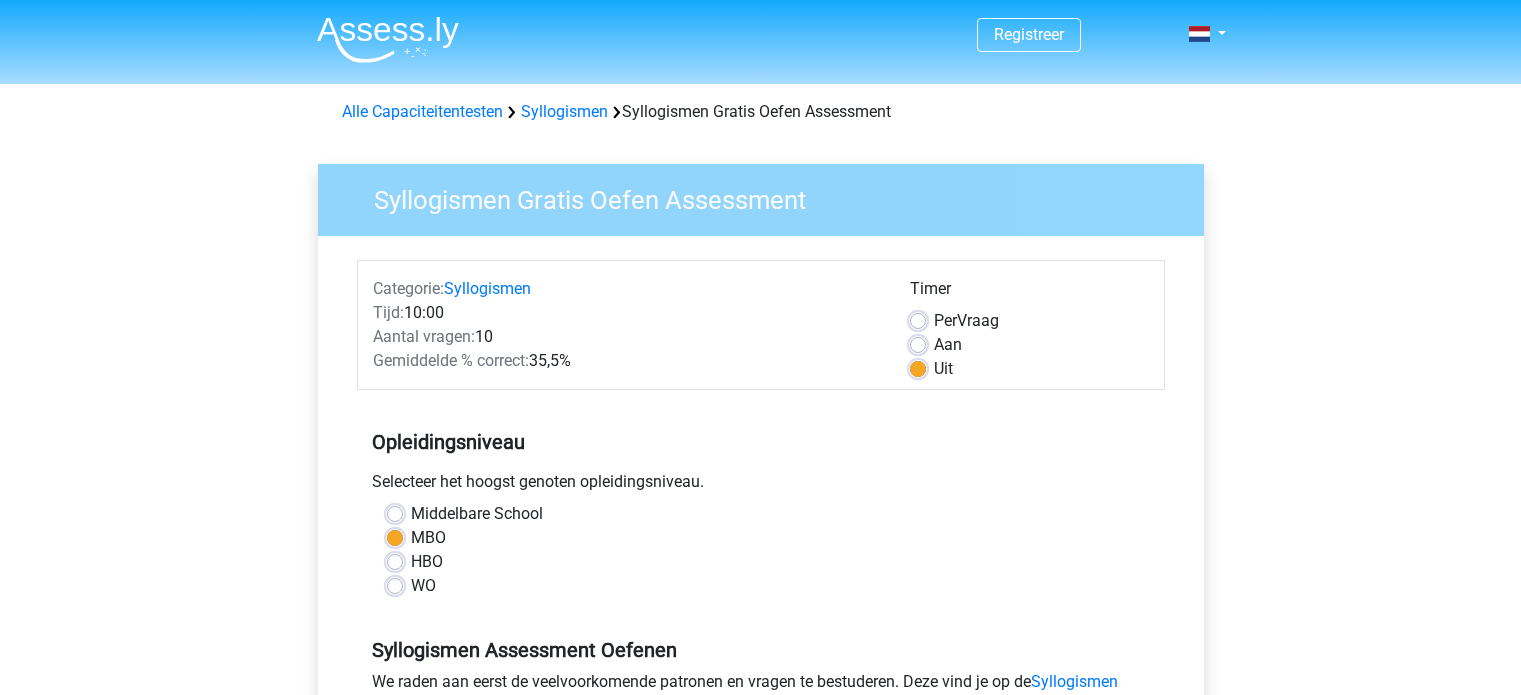 scroll, scrollTop: 0, scrollLeft: 0, axis: both 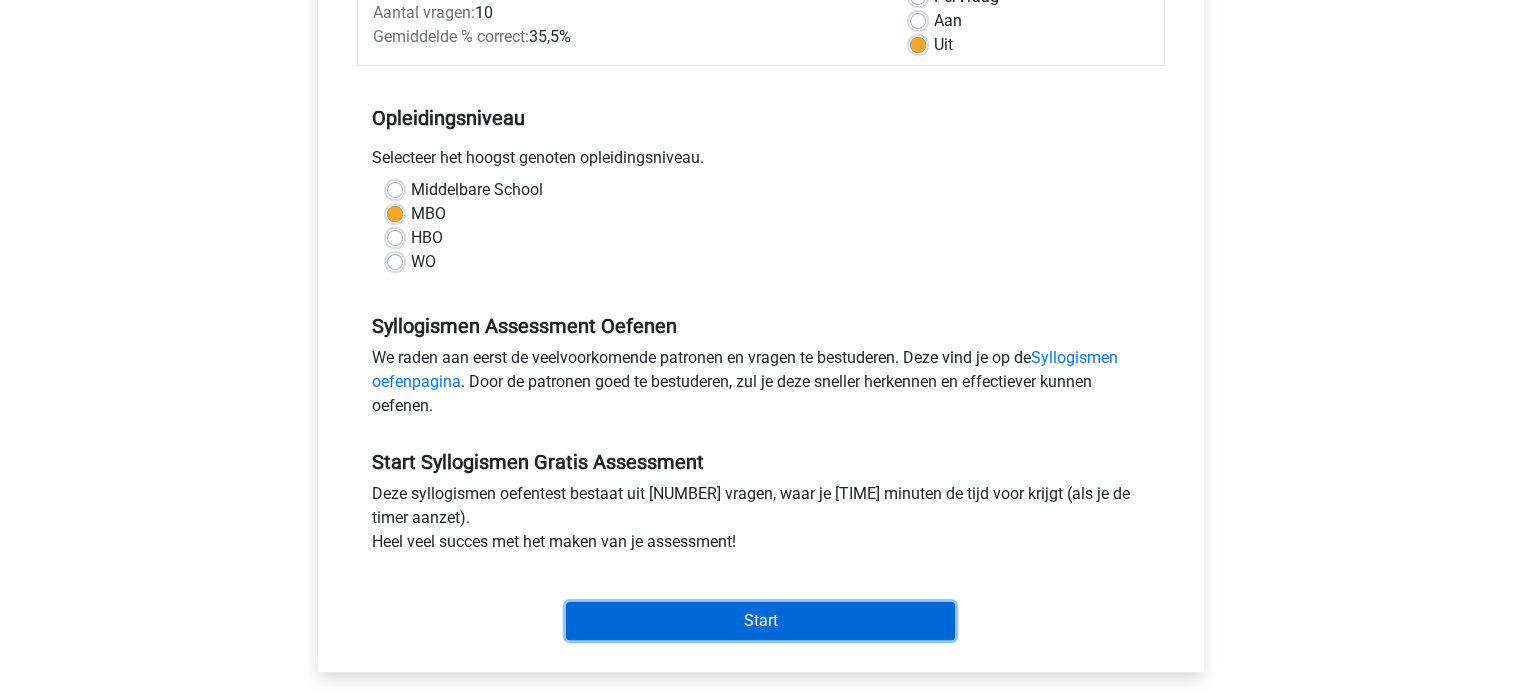 click on "Start" at bounding box center [760, 621] 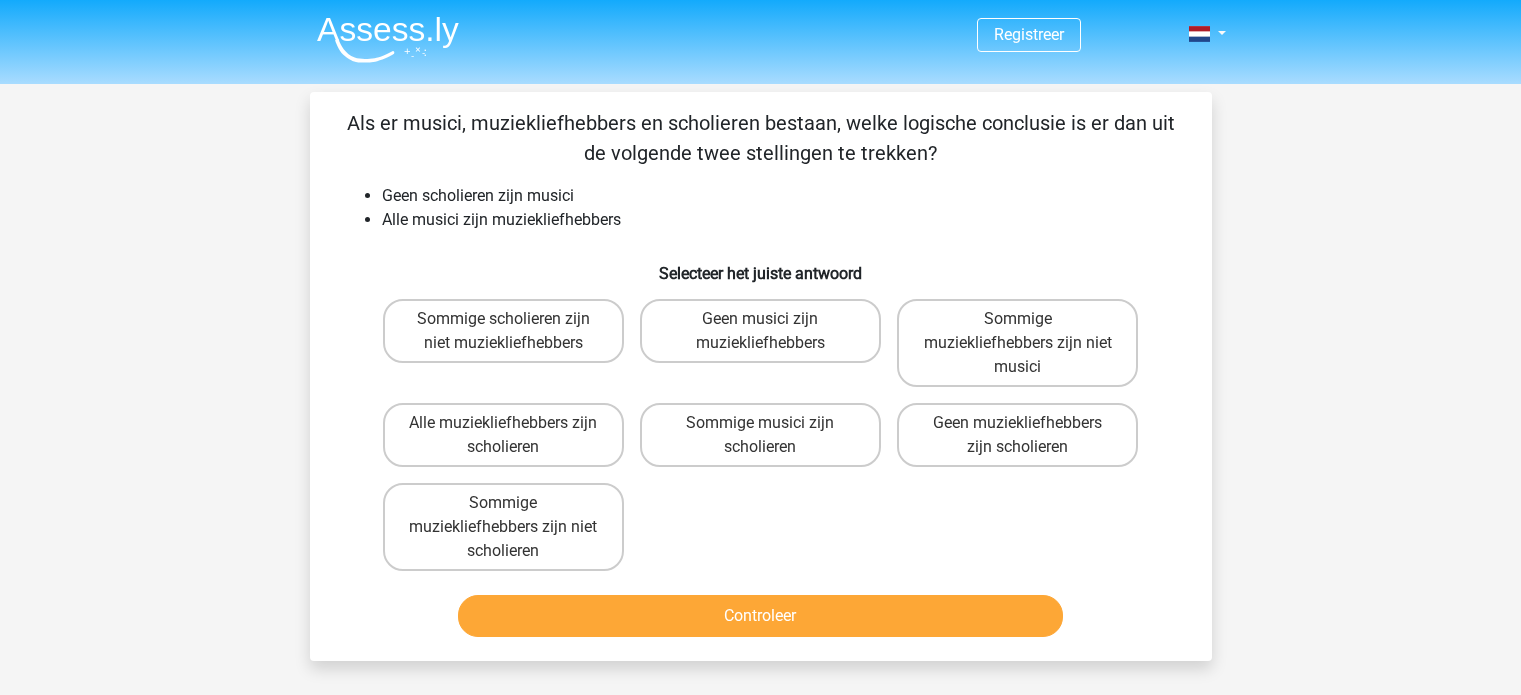 scroll, scrollTop: 0, scrollLeft: 0, axis: both 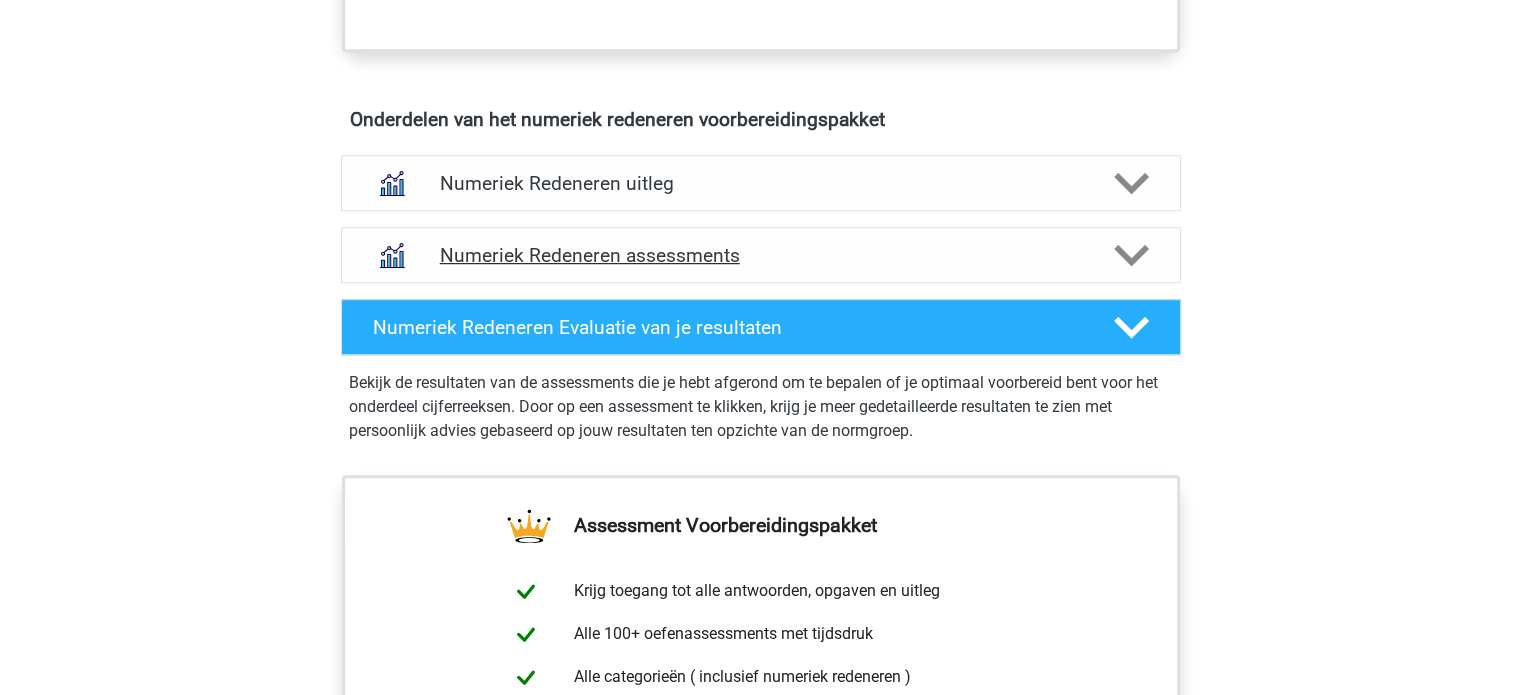 click on "Numeriek Redeneren assessments" at bounding box center (761, 255) 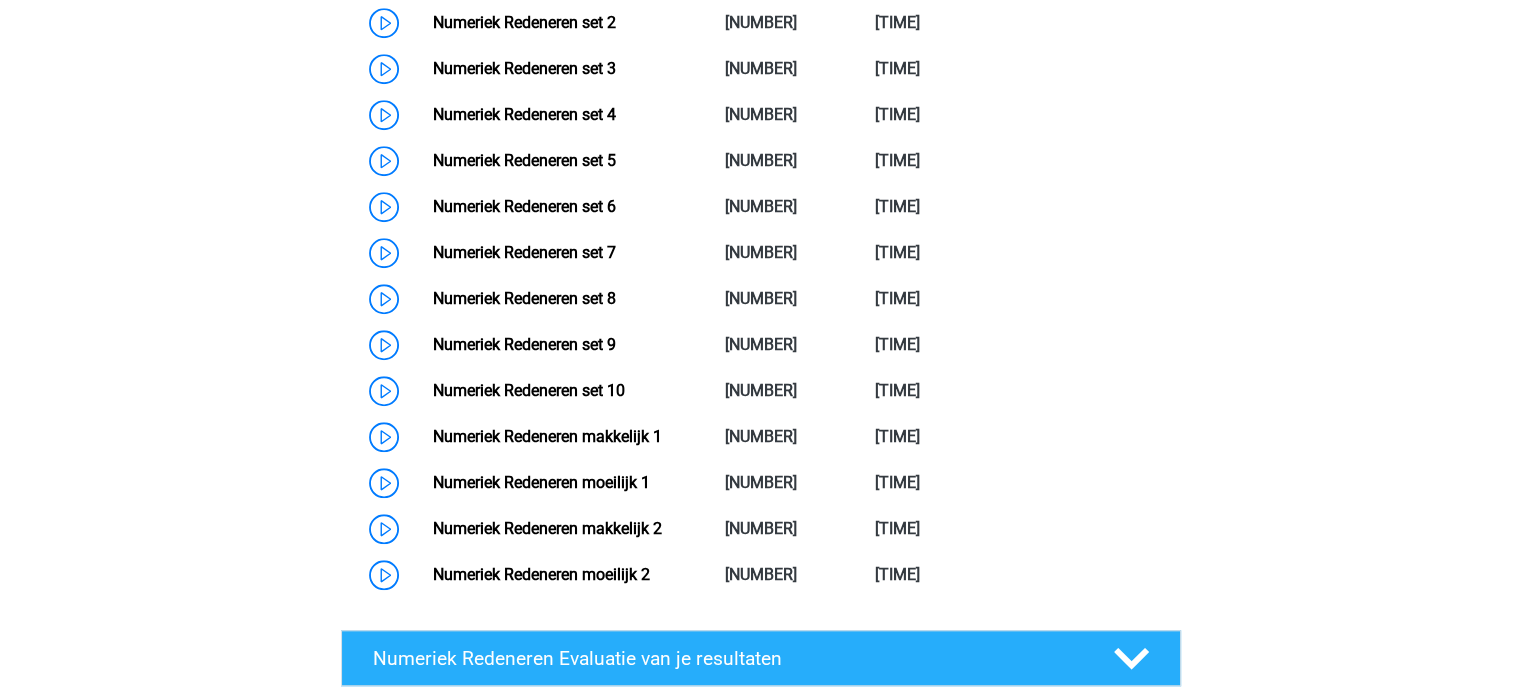 scroll, scrollTop: 1627, scrollLeft: 0, axis: vertical 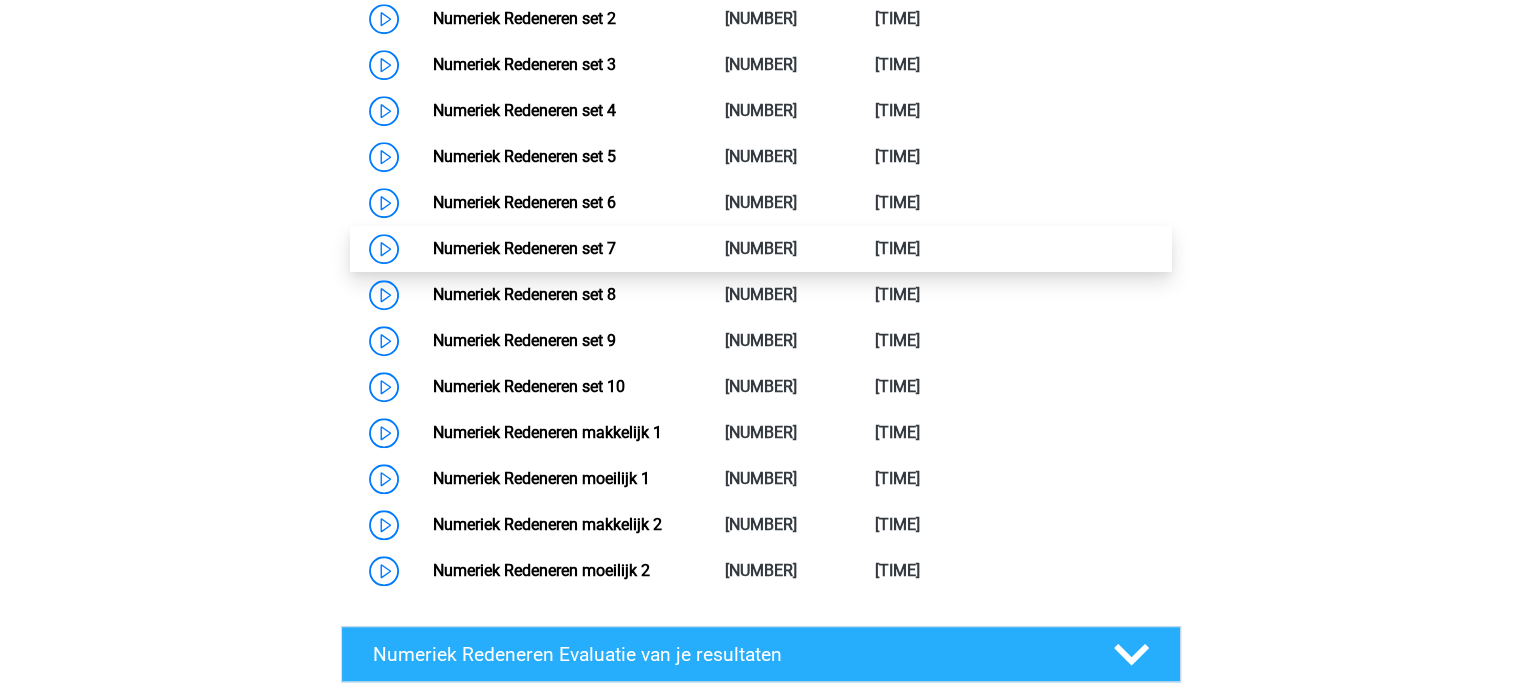 click on "Numeriek Redeneren
set 7" at bounding box center [524, 248] 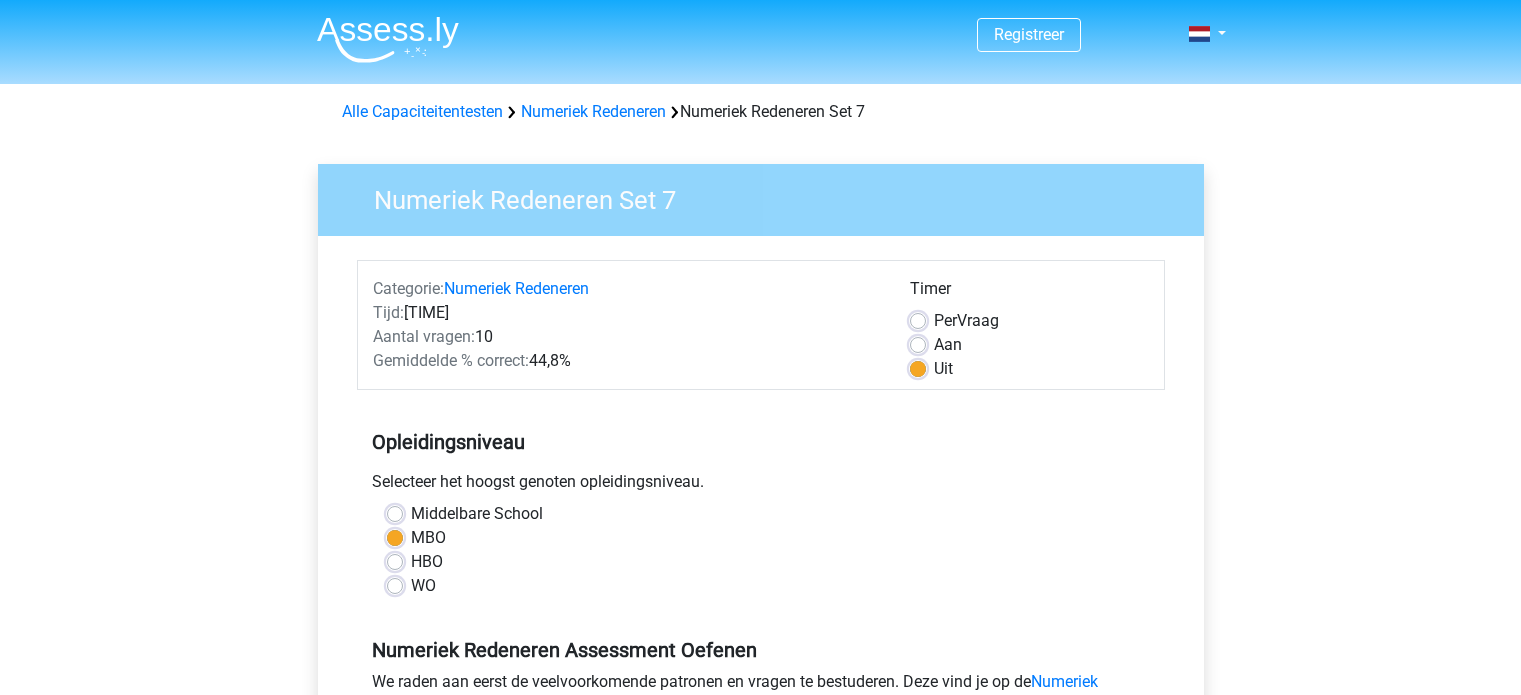 scroll, scrollTop: 0, scrollLeft: 0, axis: both 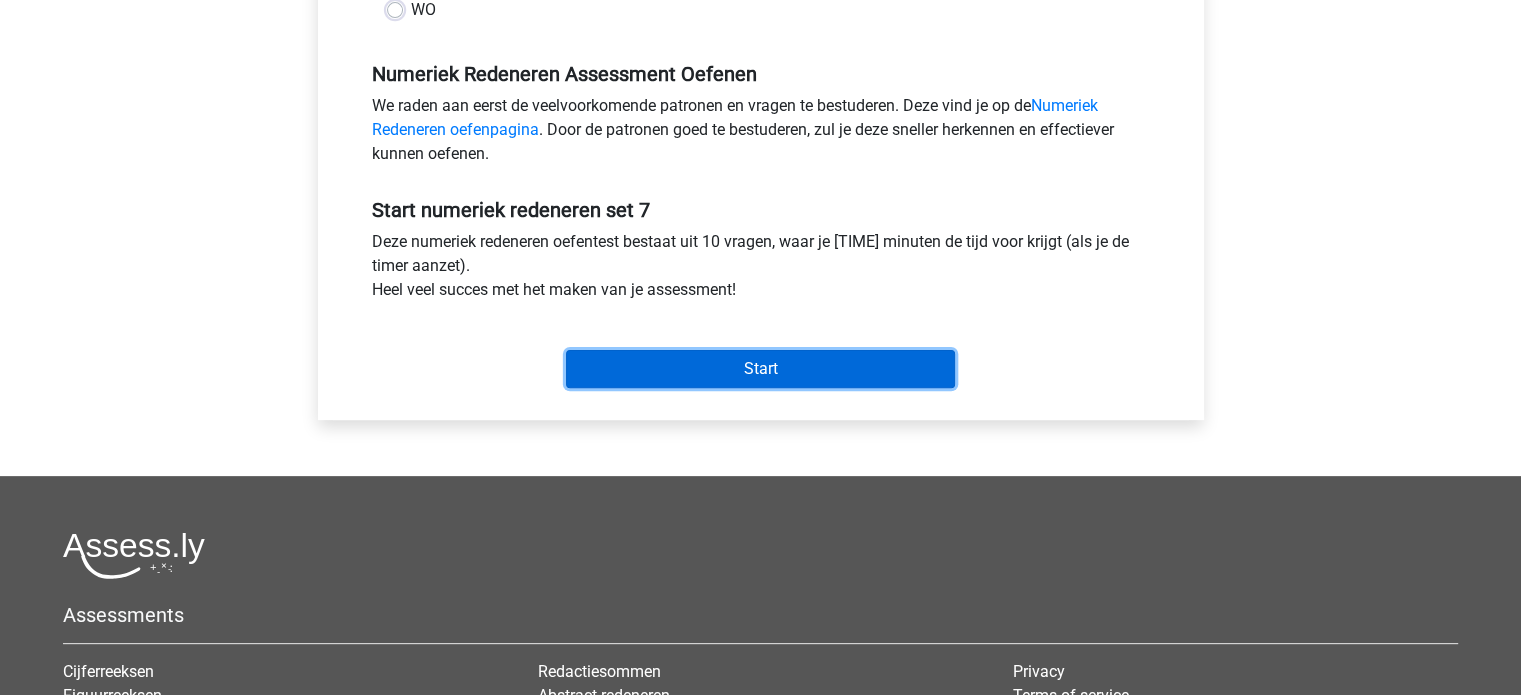 click on "Start" at bounding box center [760, 369] 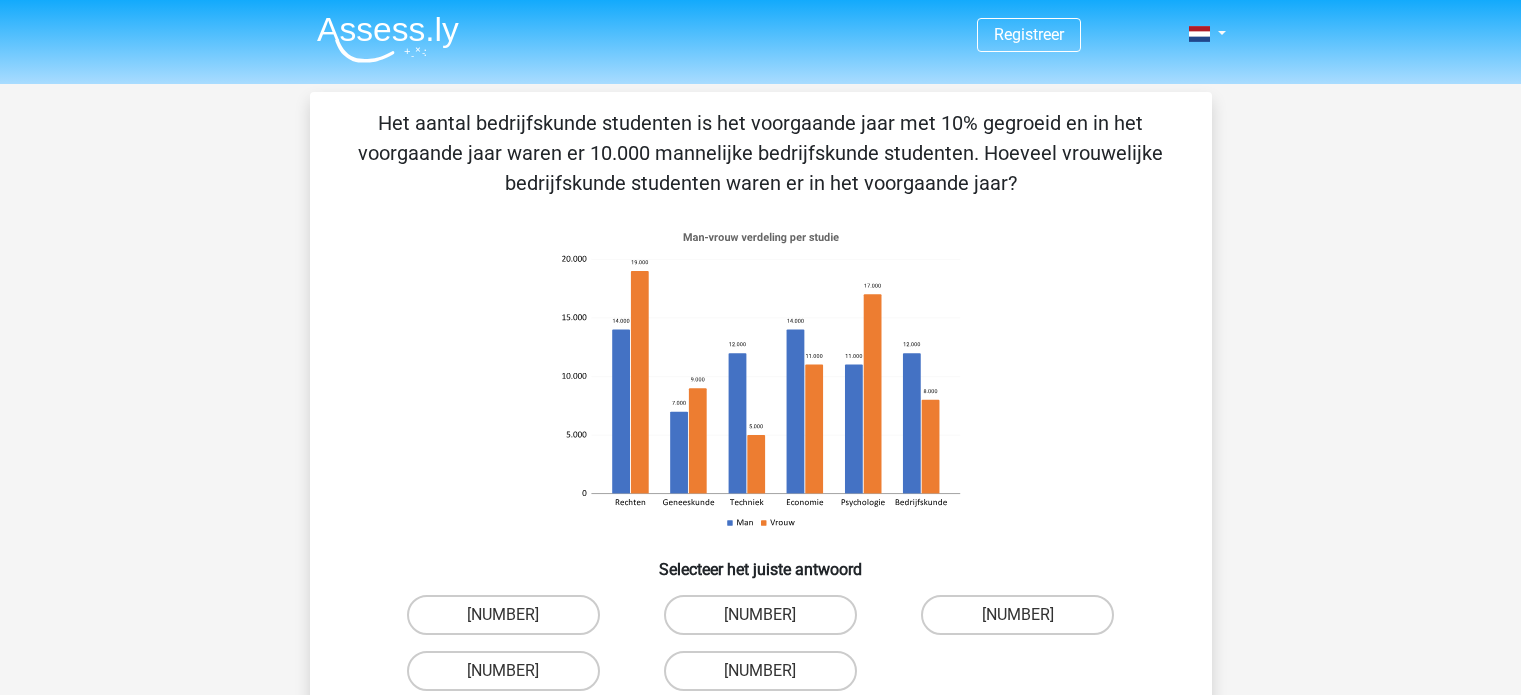 scroll, scrollTop: 0, scrollLeft: 0, axis: both 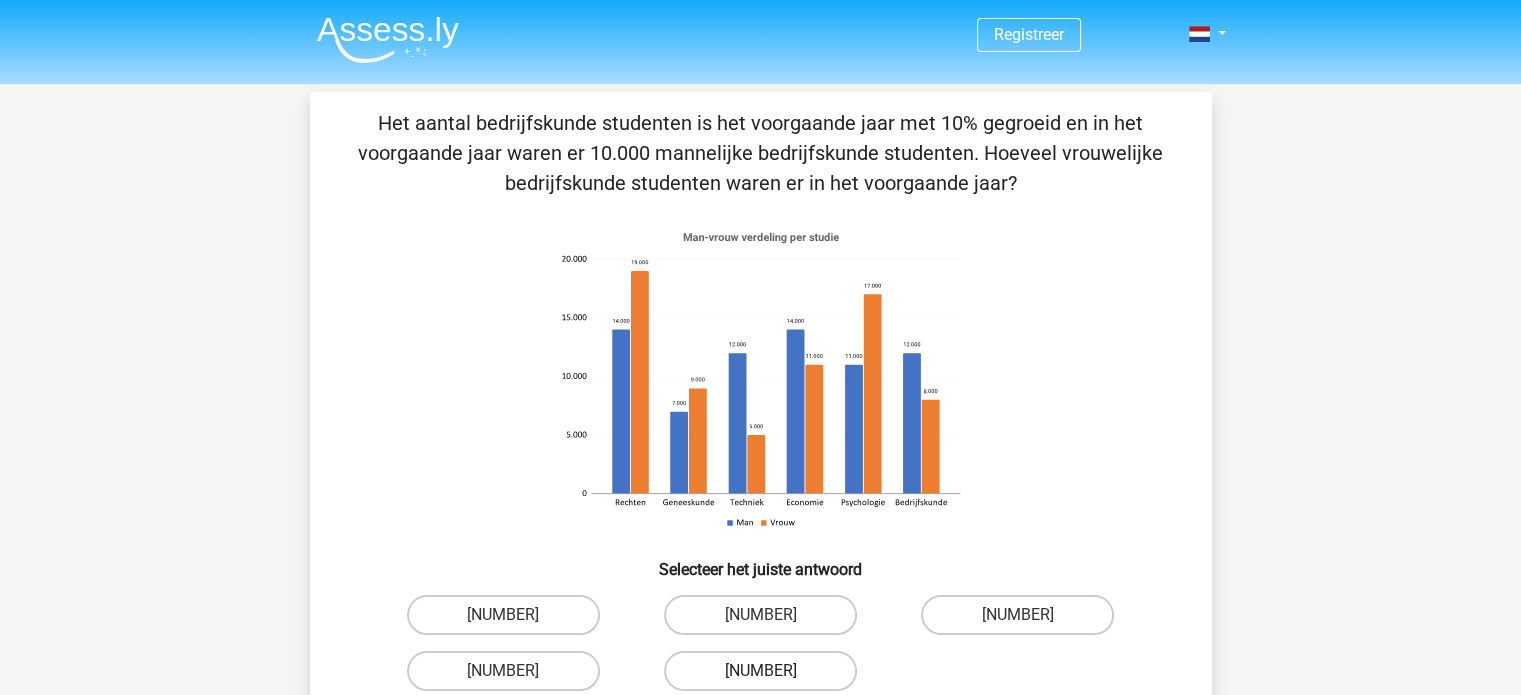 click on "[NUMBER]" at bounding box center (760, 671) 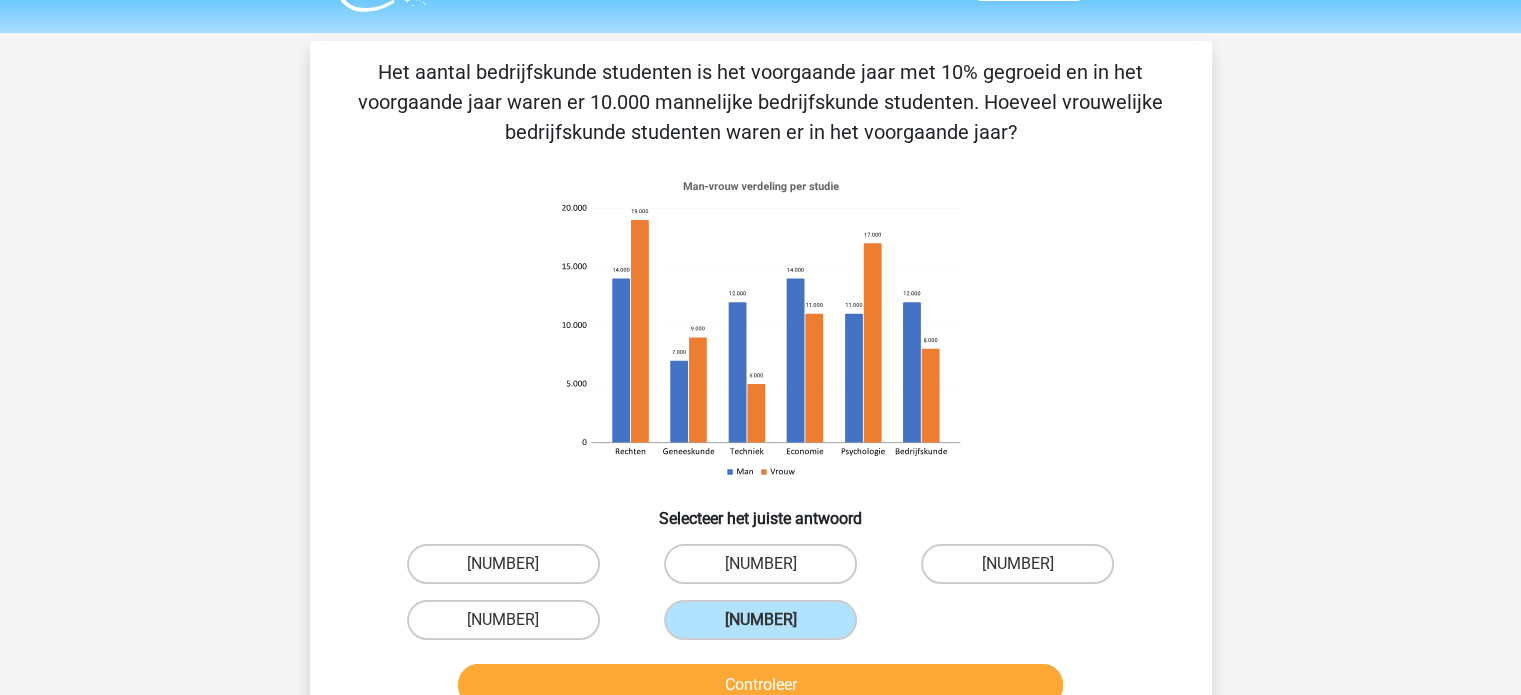 scroll, scrollTop: 58, scrollLeft: 0, axis: vertical 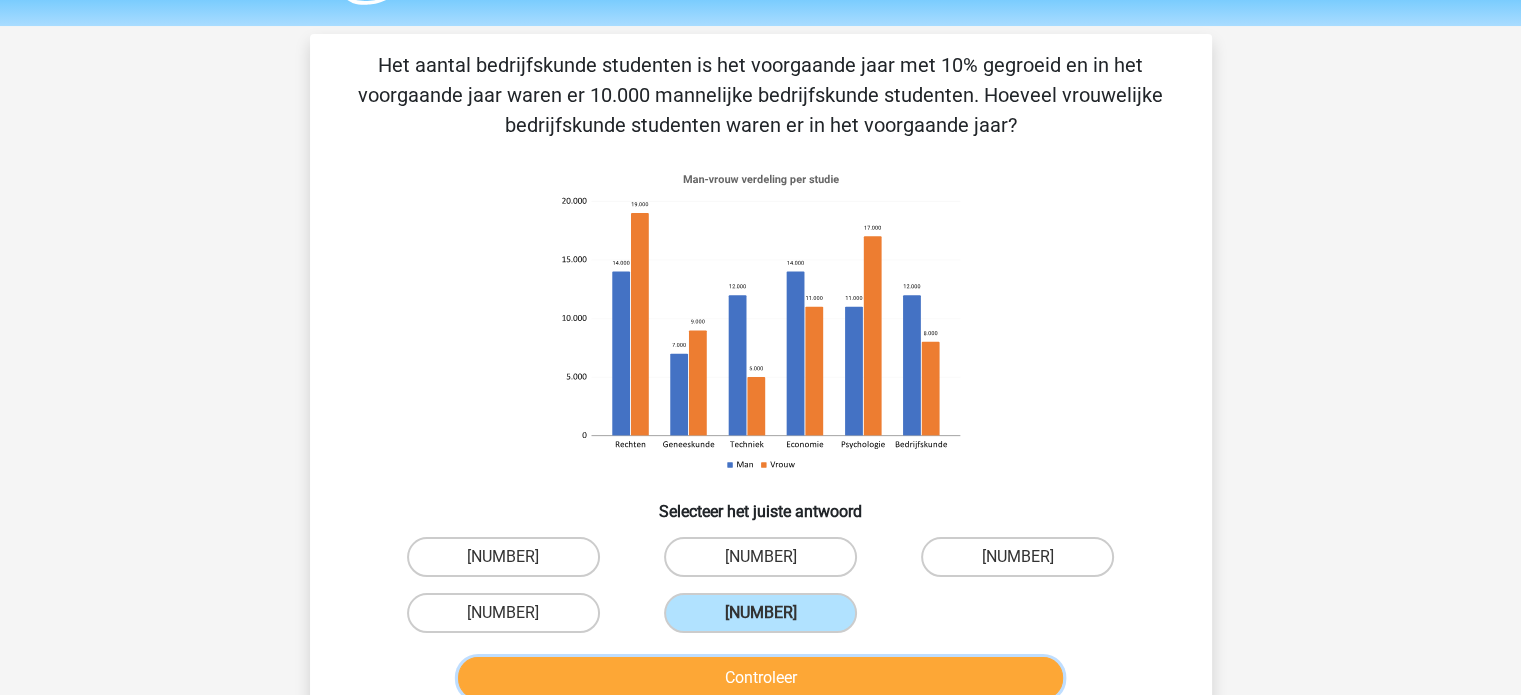 click on "Controleer" at bounding box center (760, 678) 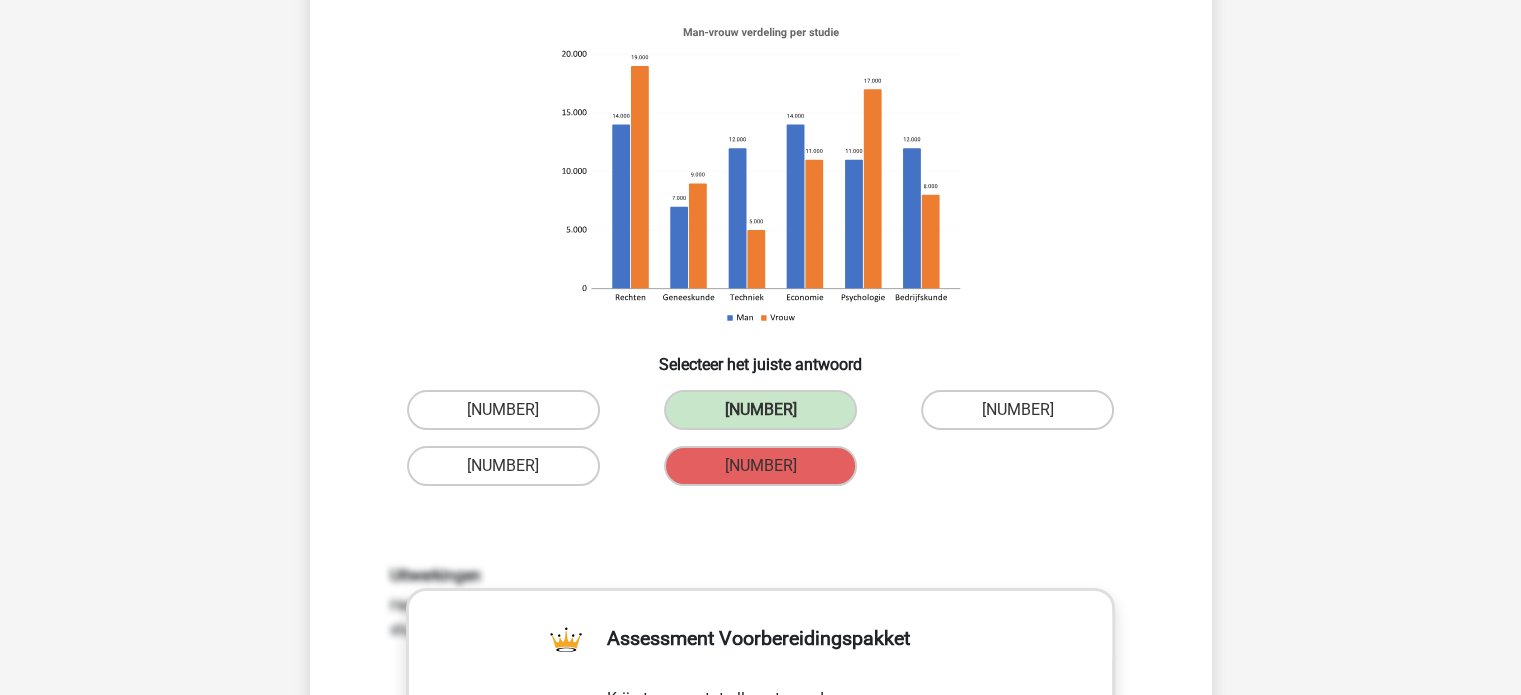 scroll, scrollTop: 210, scrollLeft: 0, axis: vertical 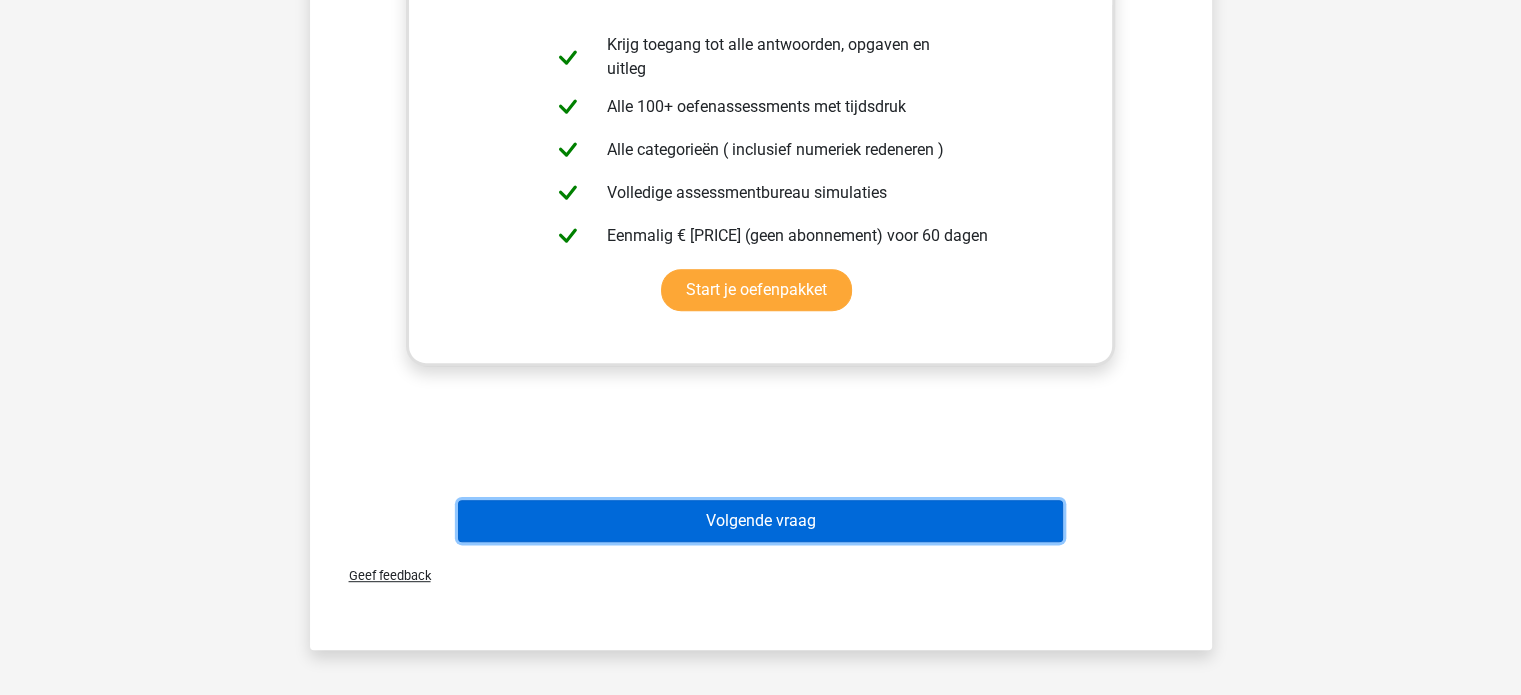 click on "Volgende vraag" at bounding box center [760, 521] 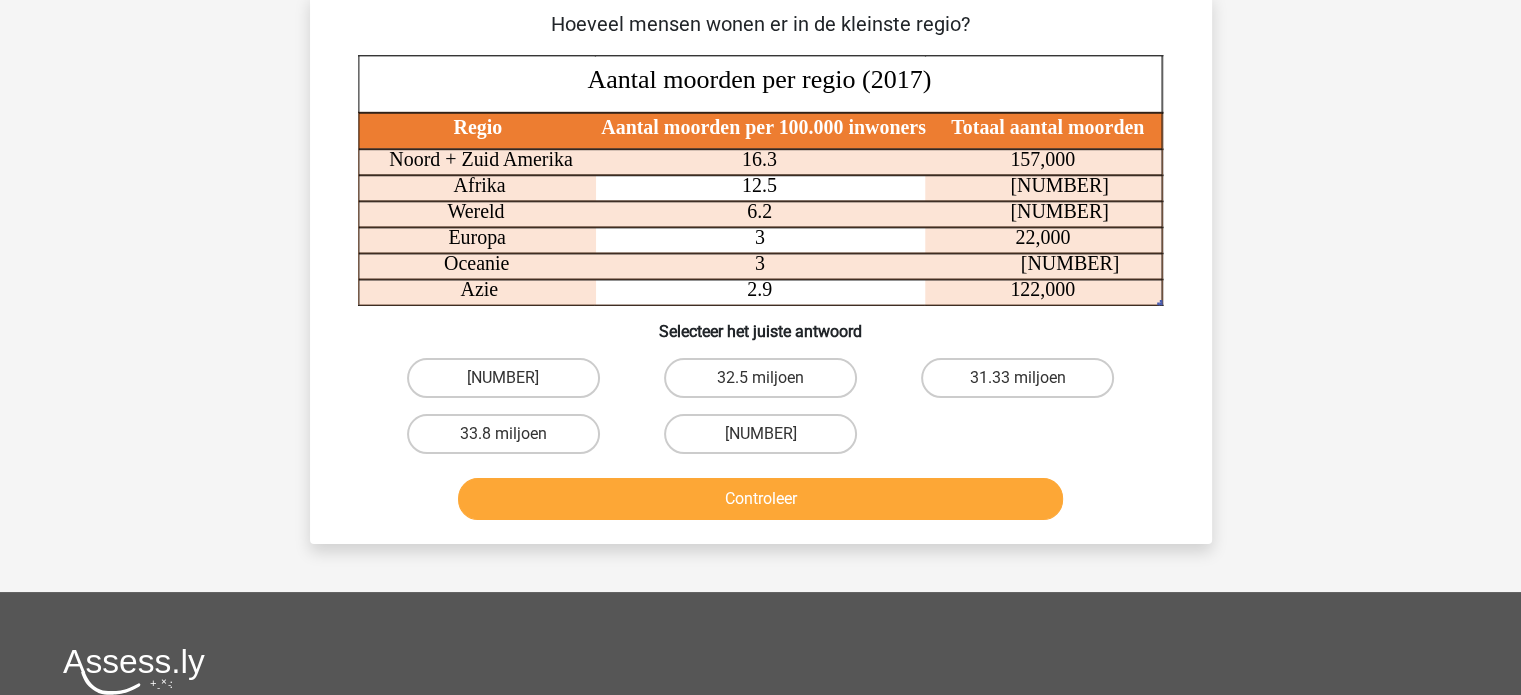 scroll, scrollTop: 92, scrollLeft: 0, axis: vertical 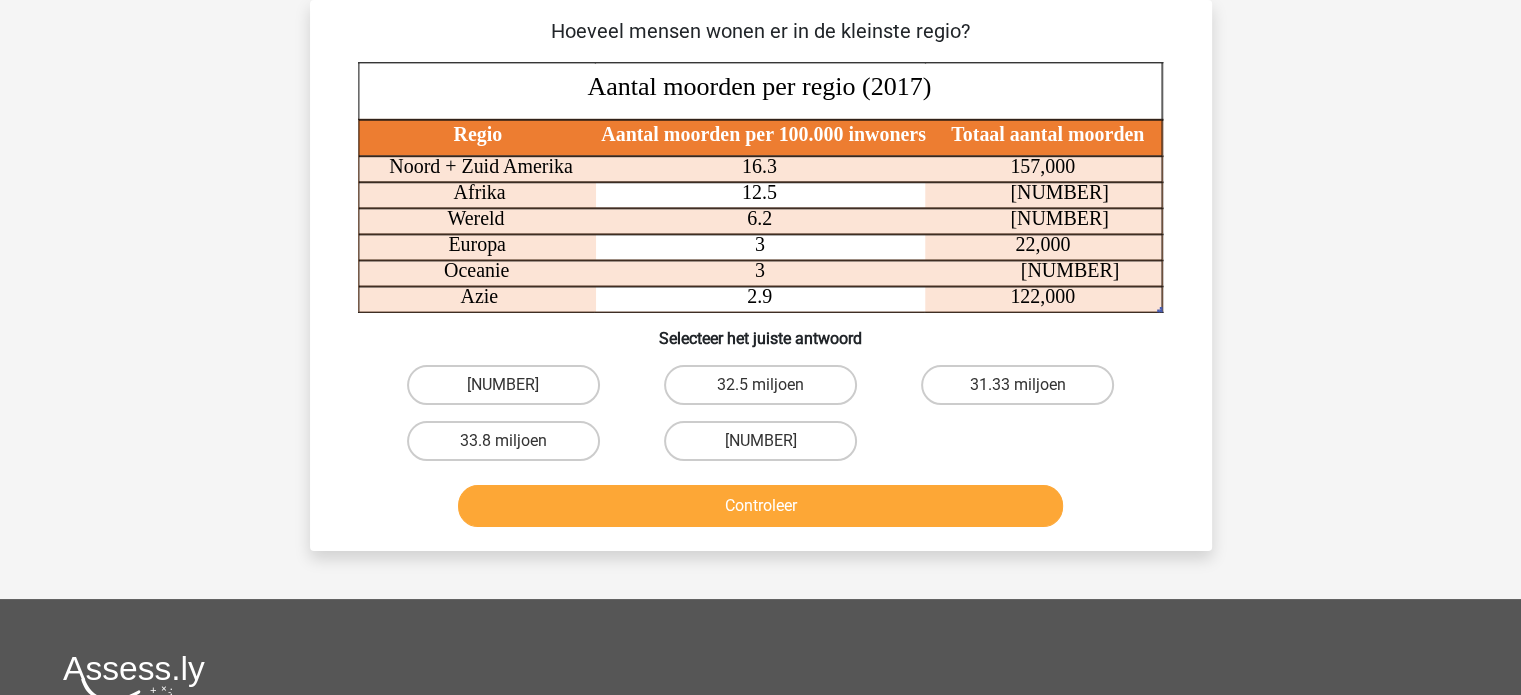 click on "Controleer" at bounding box center (760, 506) 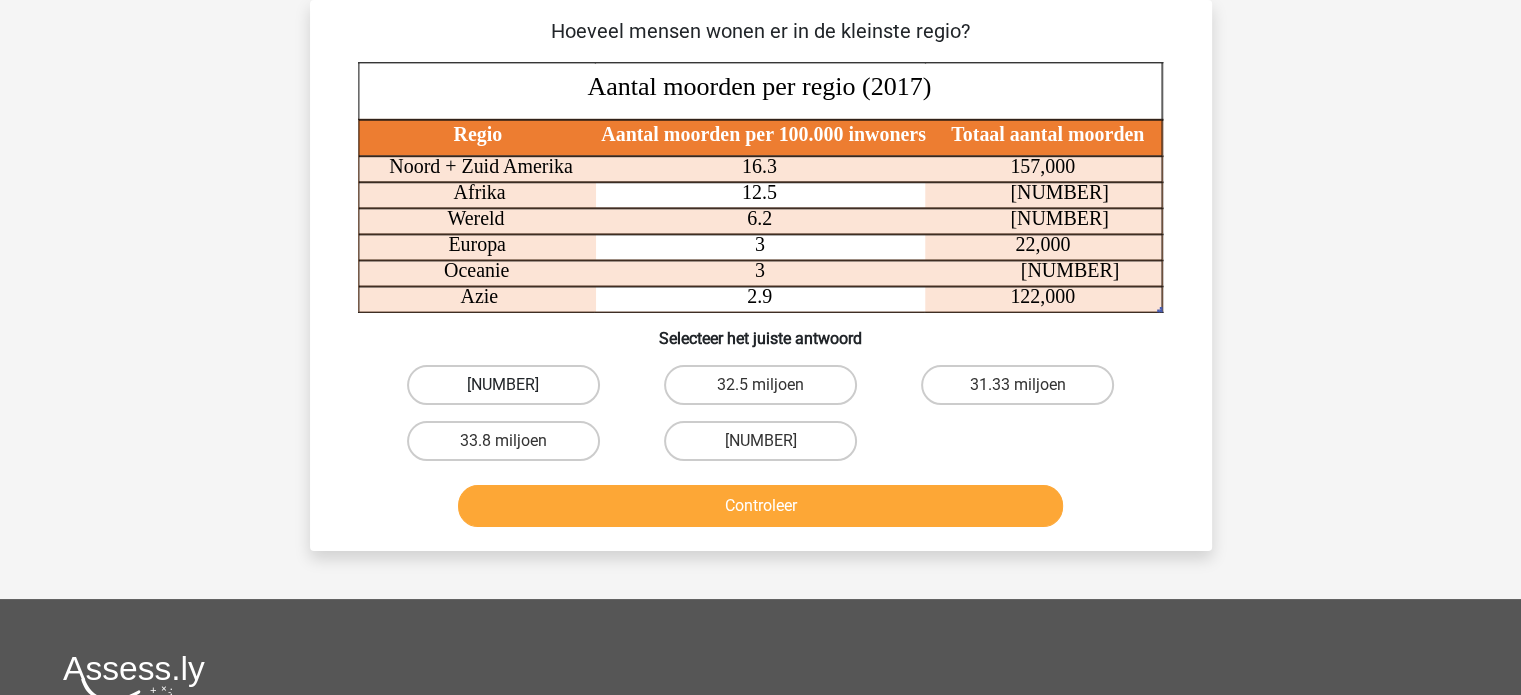 click on "[NUMBER]" at bounding box center (503, 385) 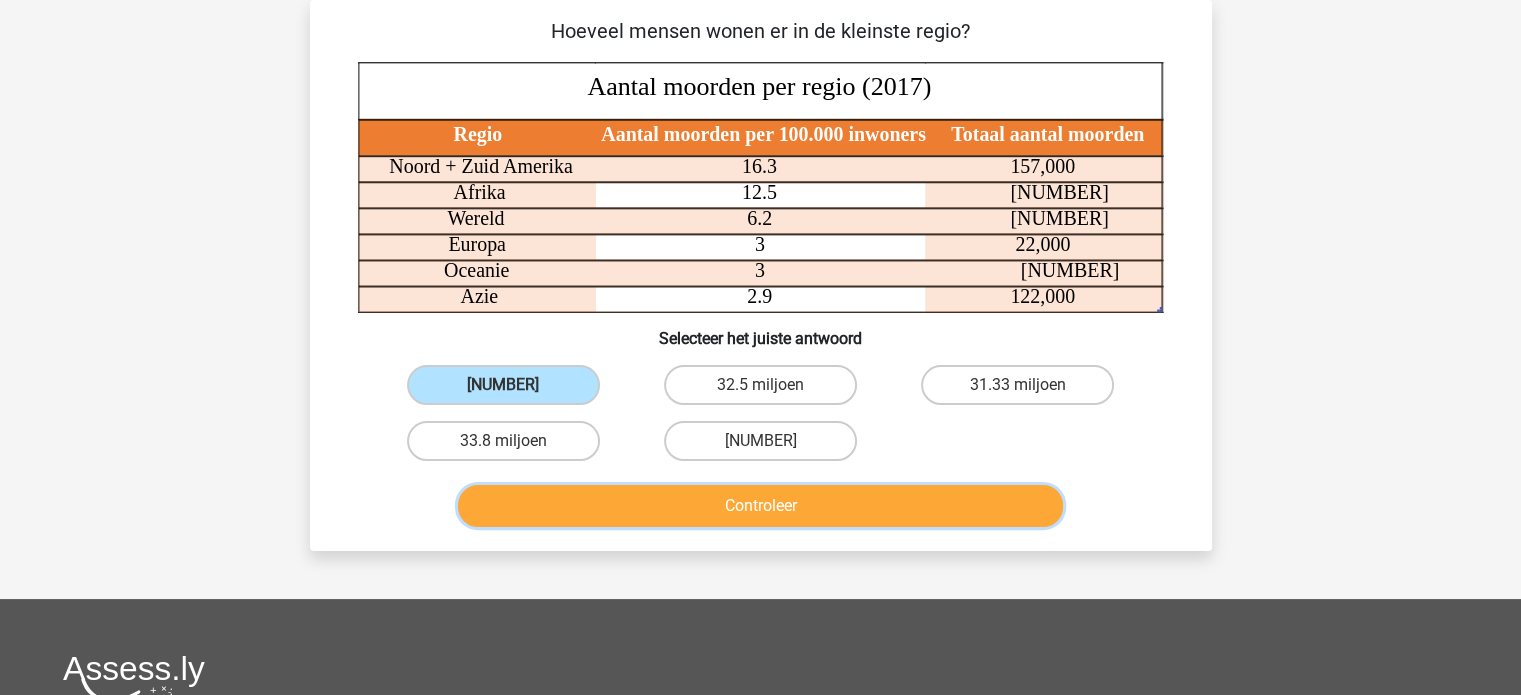 click on "Controleer" at bounding box center [760, 506] 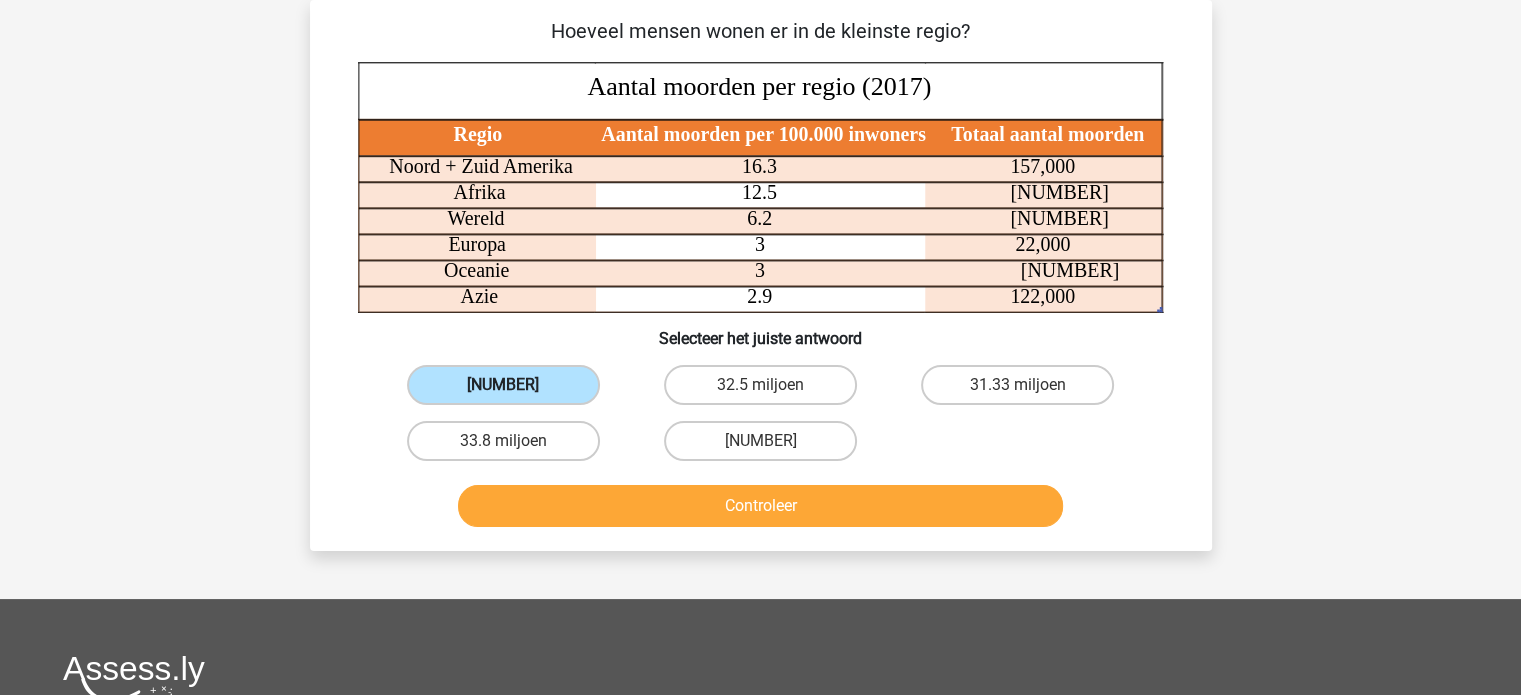 click on "[NUMBER]" at bounding box center [503, 385] 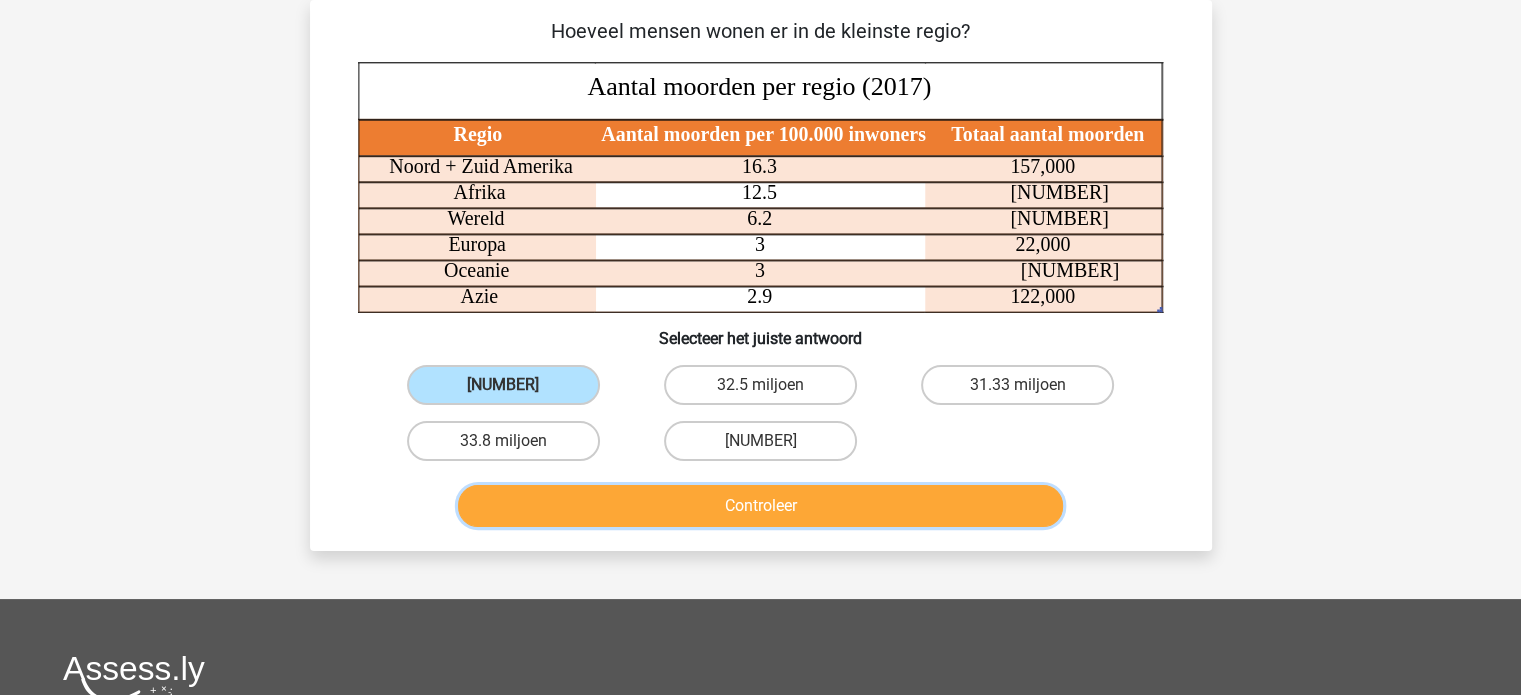 click on "Controleer" at bounding box center (760, 506) 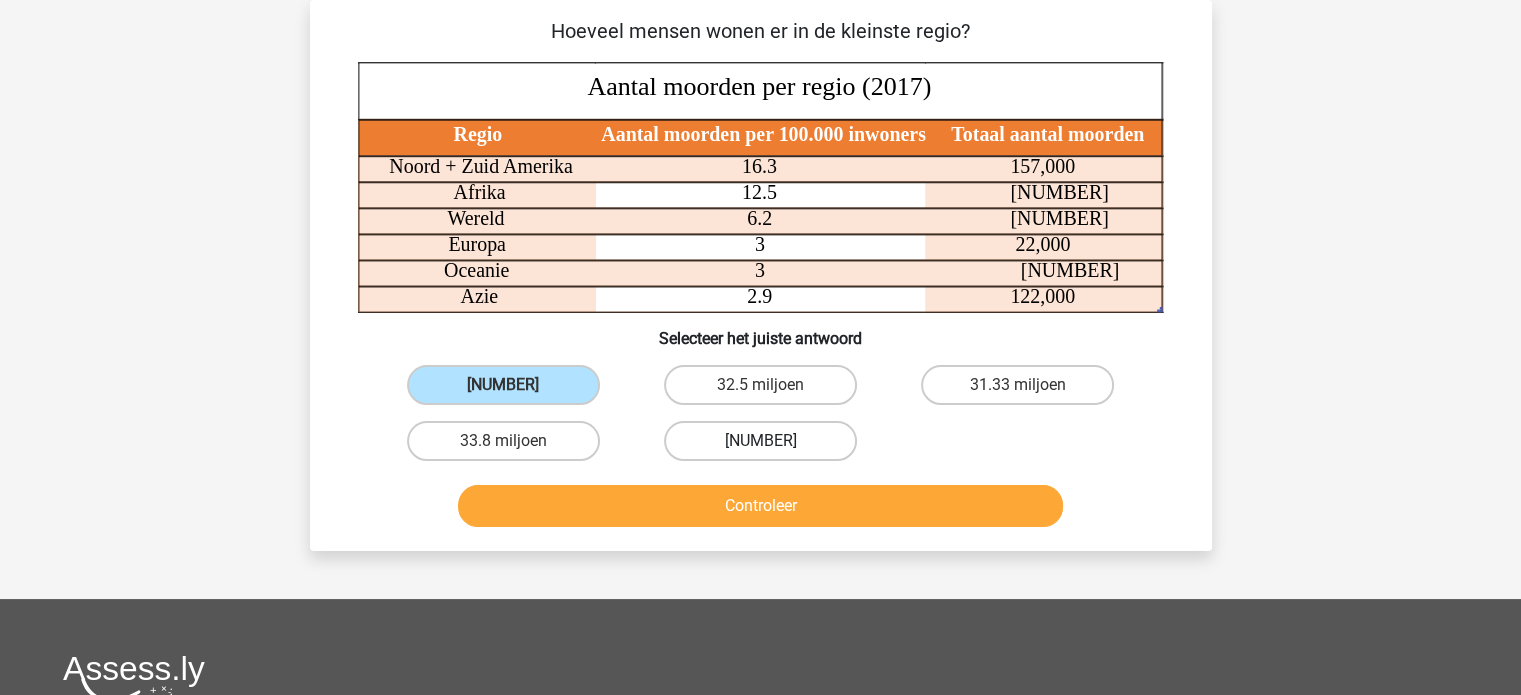 click on "[NUMBER]" at bounding box center [760, 441] 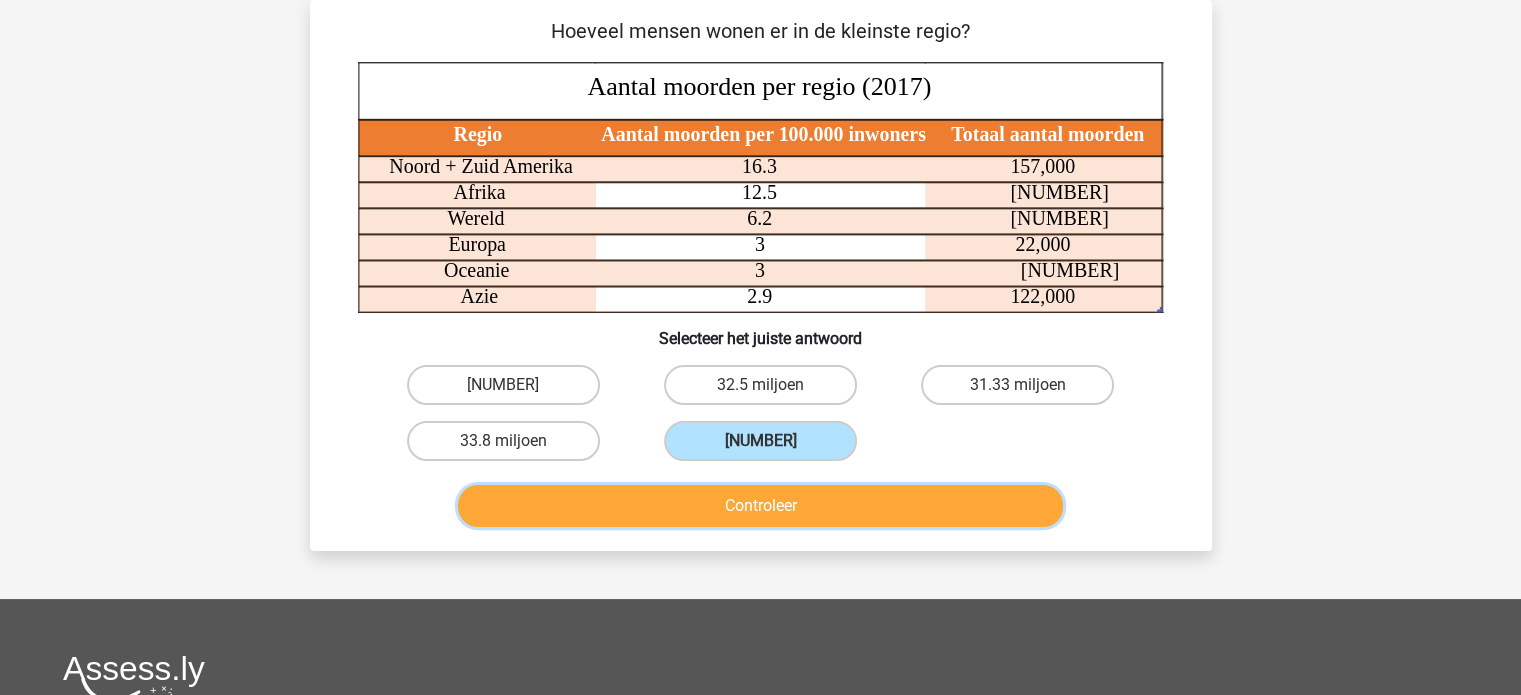 click on "Controleer" at bounding box center (760, 506) 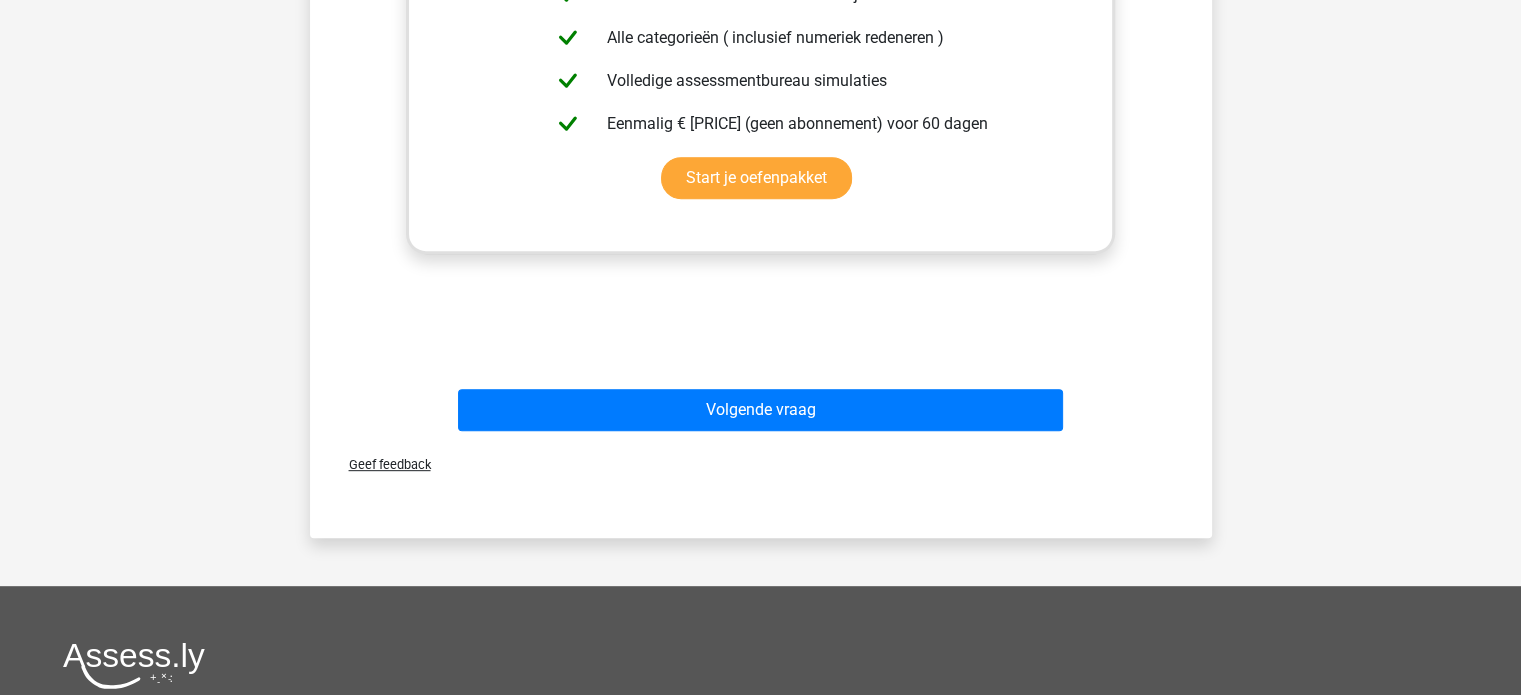 scroll, scrollTop: 836, scrollLeft: 0, axis: vertical 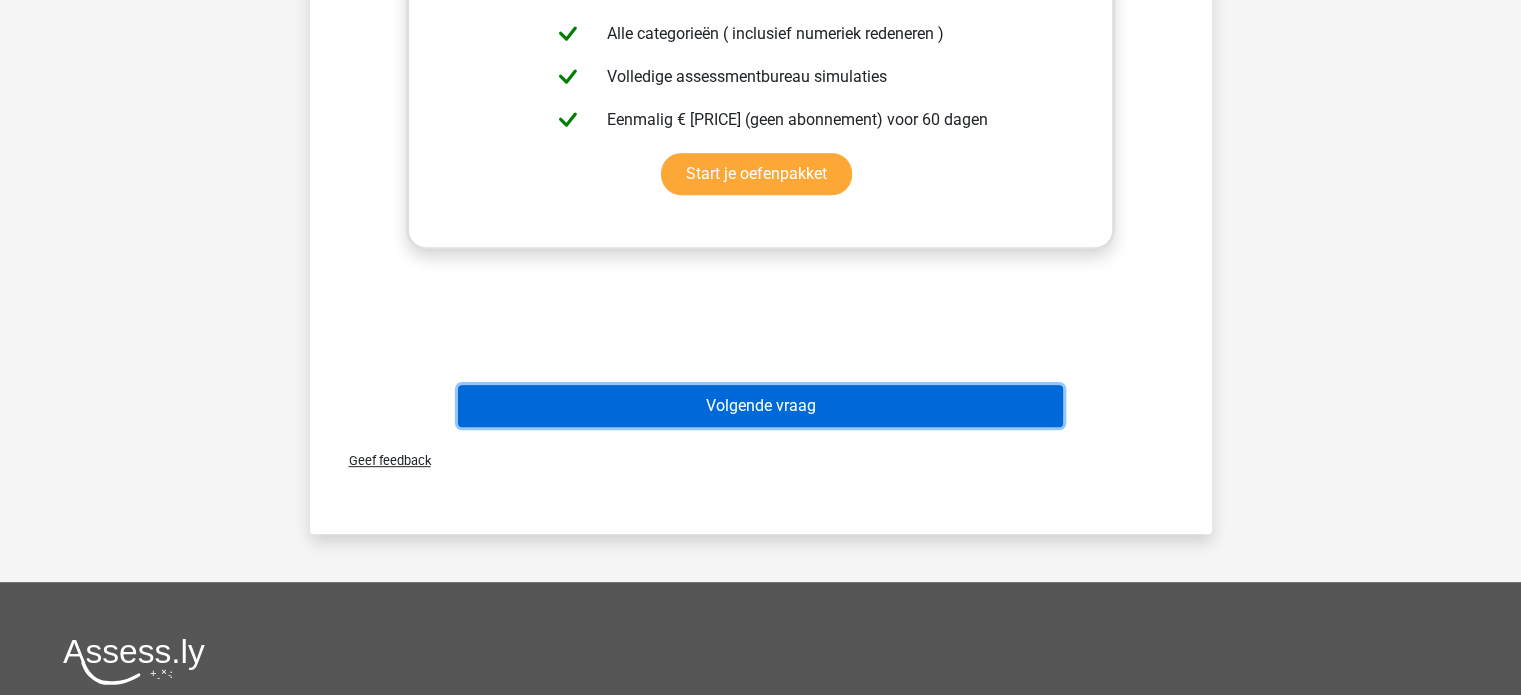 click on "Volgende vraag" at bounding box center [760, 406] 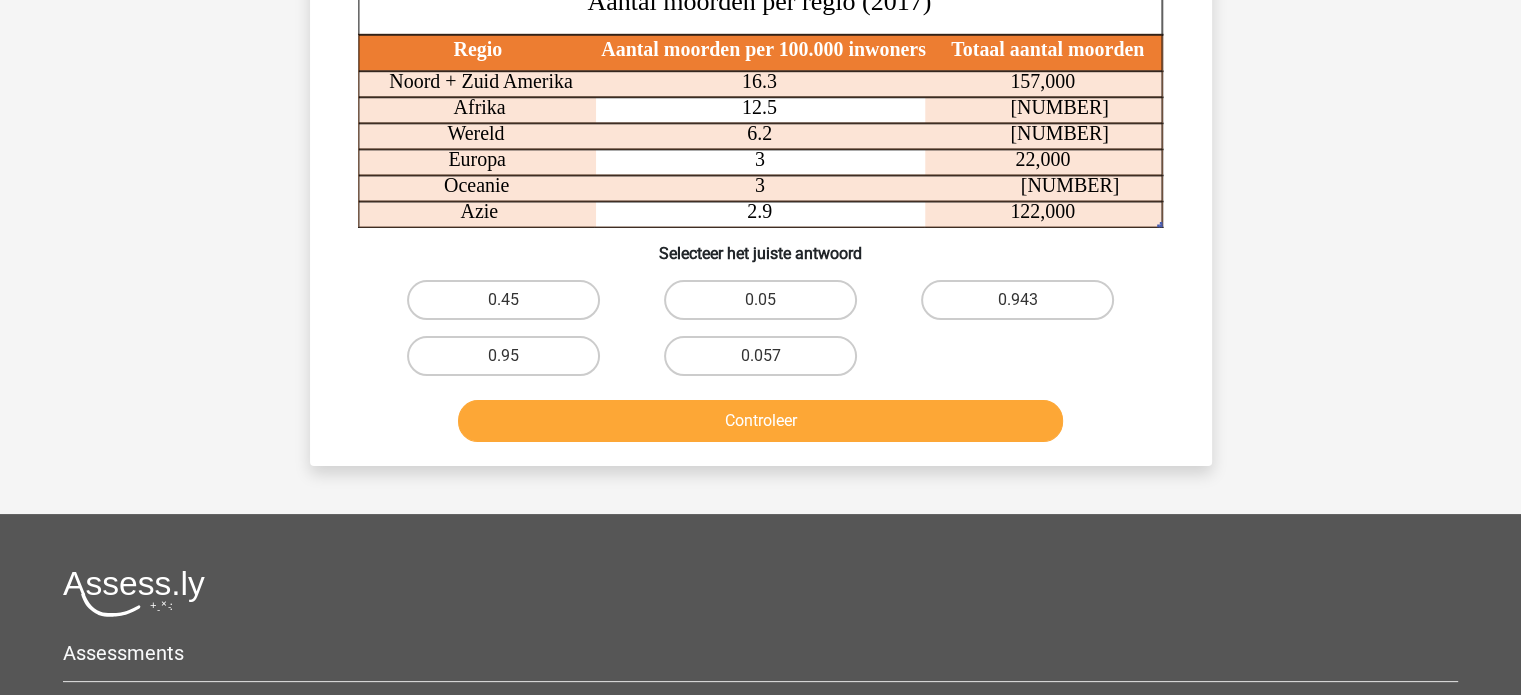 scroll, scrollTop: 92, scrollLeft: 0, axis: vertical 